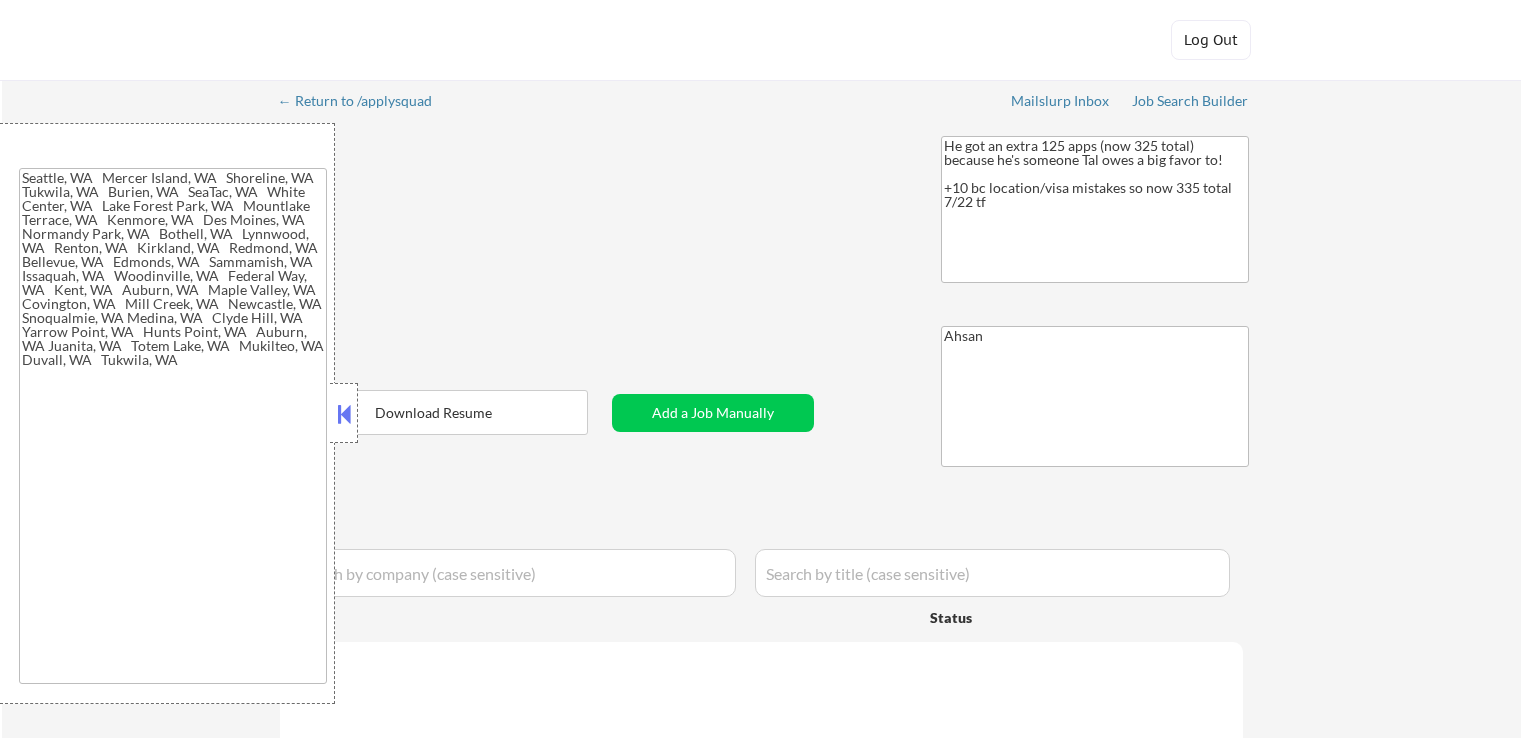 type on "[CITY], [STATE]   [CITY], [STATE]   [CITY], [STATE]   [CITY], [STATE]   [CITY], [STATE]   [CITY], [STATE]   [CITY], [STATE]   [CITY], [STATE]   [CITY], [STATE]   [CITY], [STATE]   [CITY], [STATE]   [CITY], [STATE]   [CITY], [STATE]   [CITY], [STATE]   [CITY], [STATE]   [CITY], [STATE]   [CITY], [STATE]   [CITY], [STATE]   [CITY], [STATE]   [CITY], [STATE]   [CITY], [STATE]   [CITY], [STATE]   [CITY], [STATE]   [CITY], [STATE]   [CITY], [STATE]   [CITY], [STATE]   [CITY], [STATE]   [CITY], [STATE]   [CITY], [STATE]   [CITY], [STATE] [CITY], [STATE]   [CITY], [STATE]   [CITY], [STATE]   [CITY], [STATE]   [CITY], [STATE] [CITY], [STATE]   [CITY], [STATE]   [CITY], [STATE] [CITY], [STATE]   [CITY], [STATE]   [CITY], [STATE] [CITY], [STATE]" 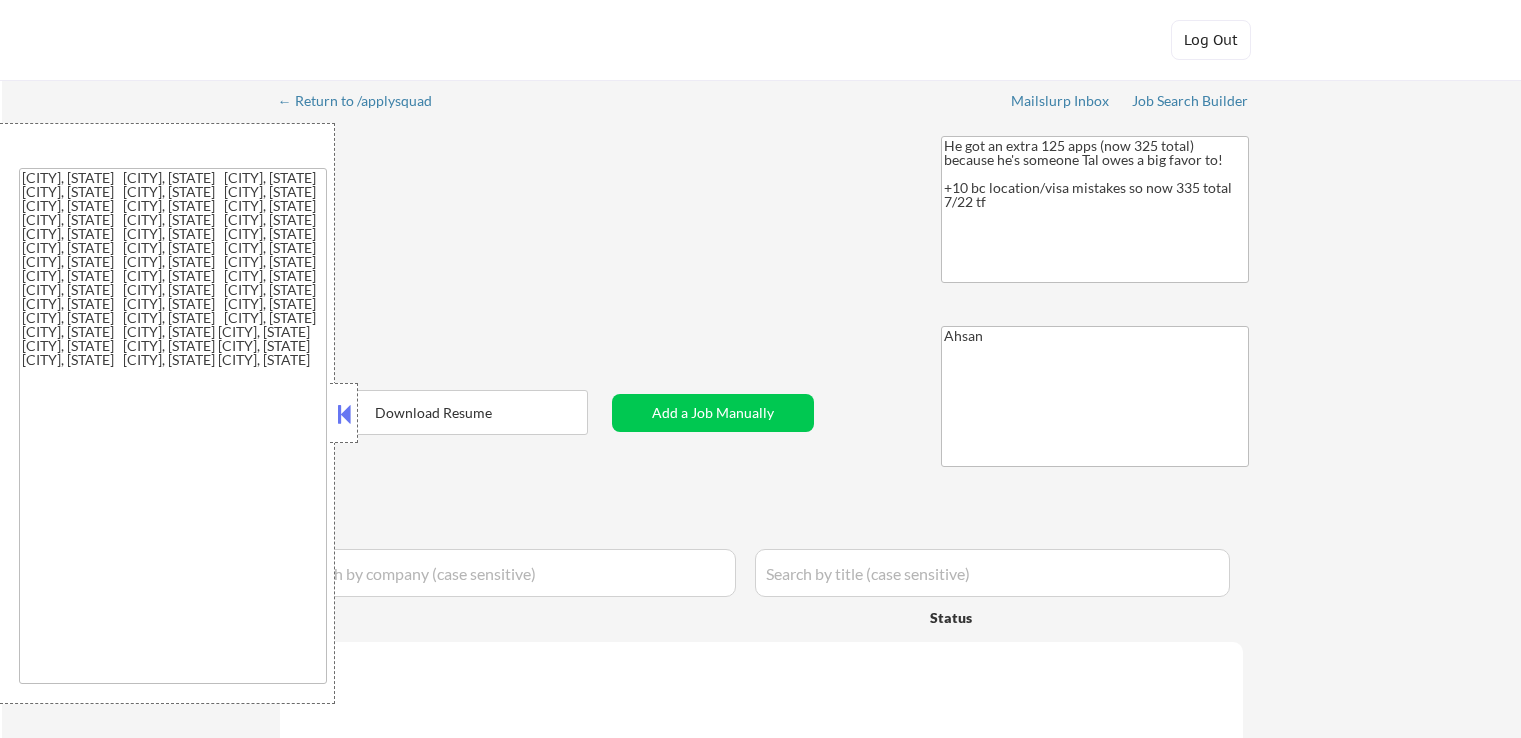 select on ""applied"" 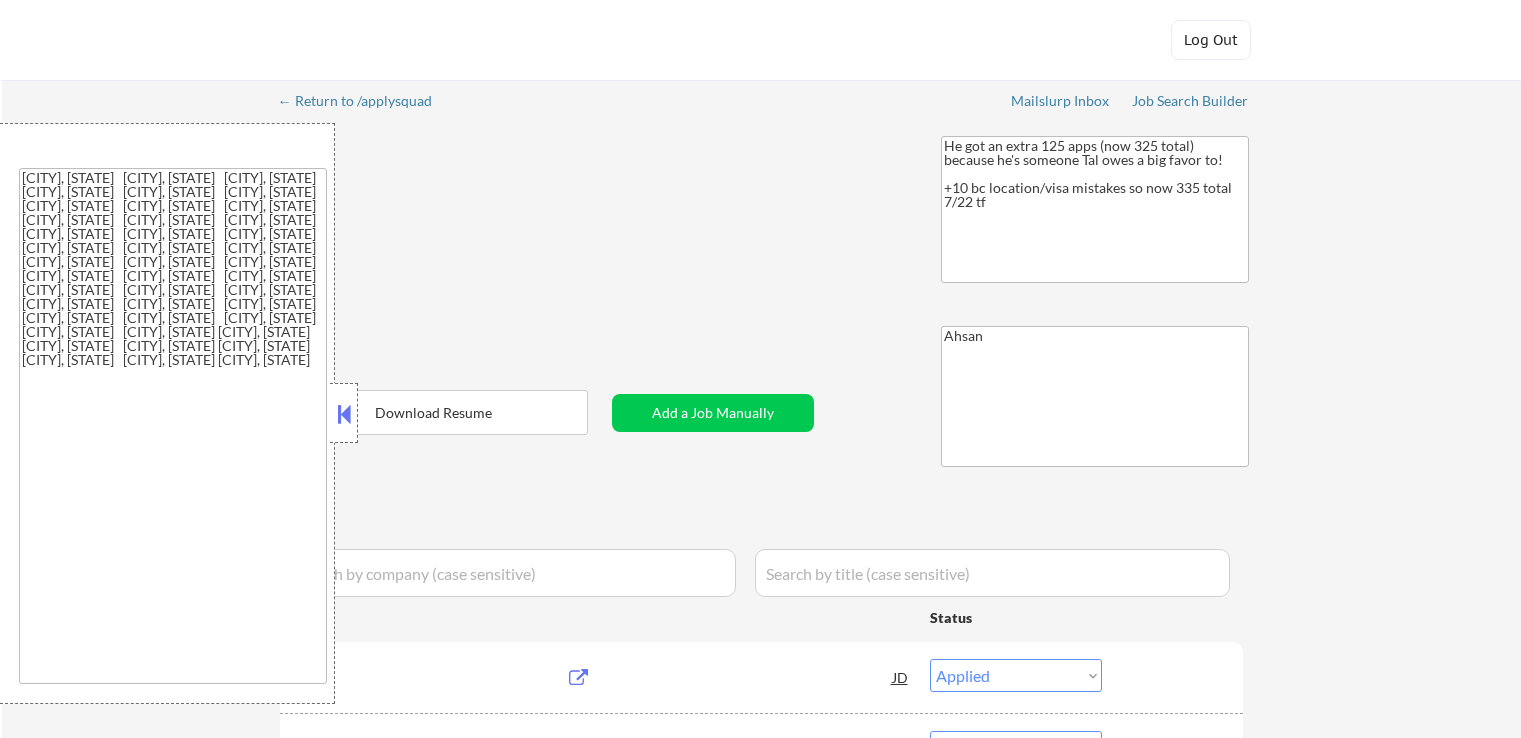 scroll, scrollTop: 0, scrollLeft: 0, axis: both 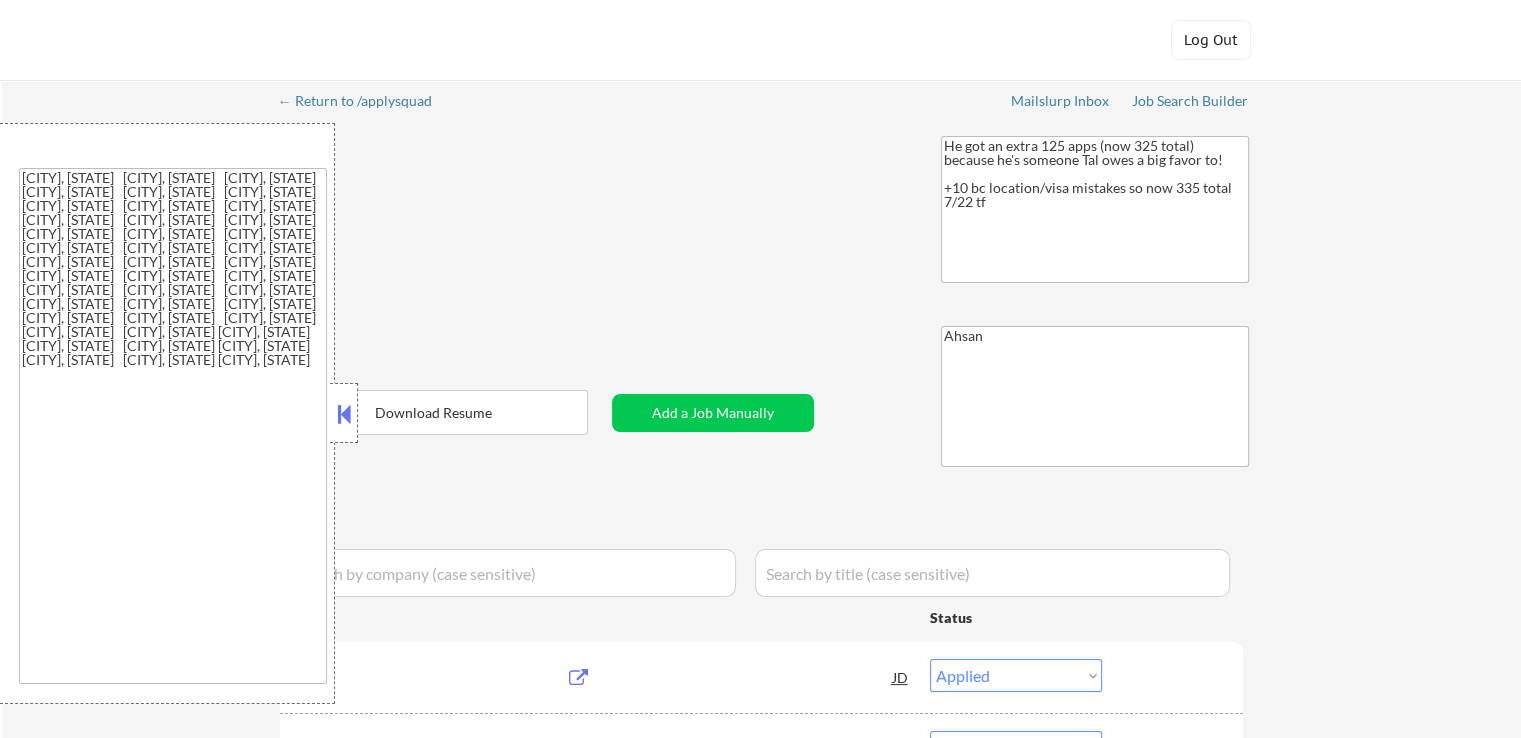 select on ""pending"" 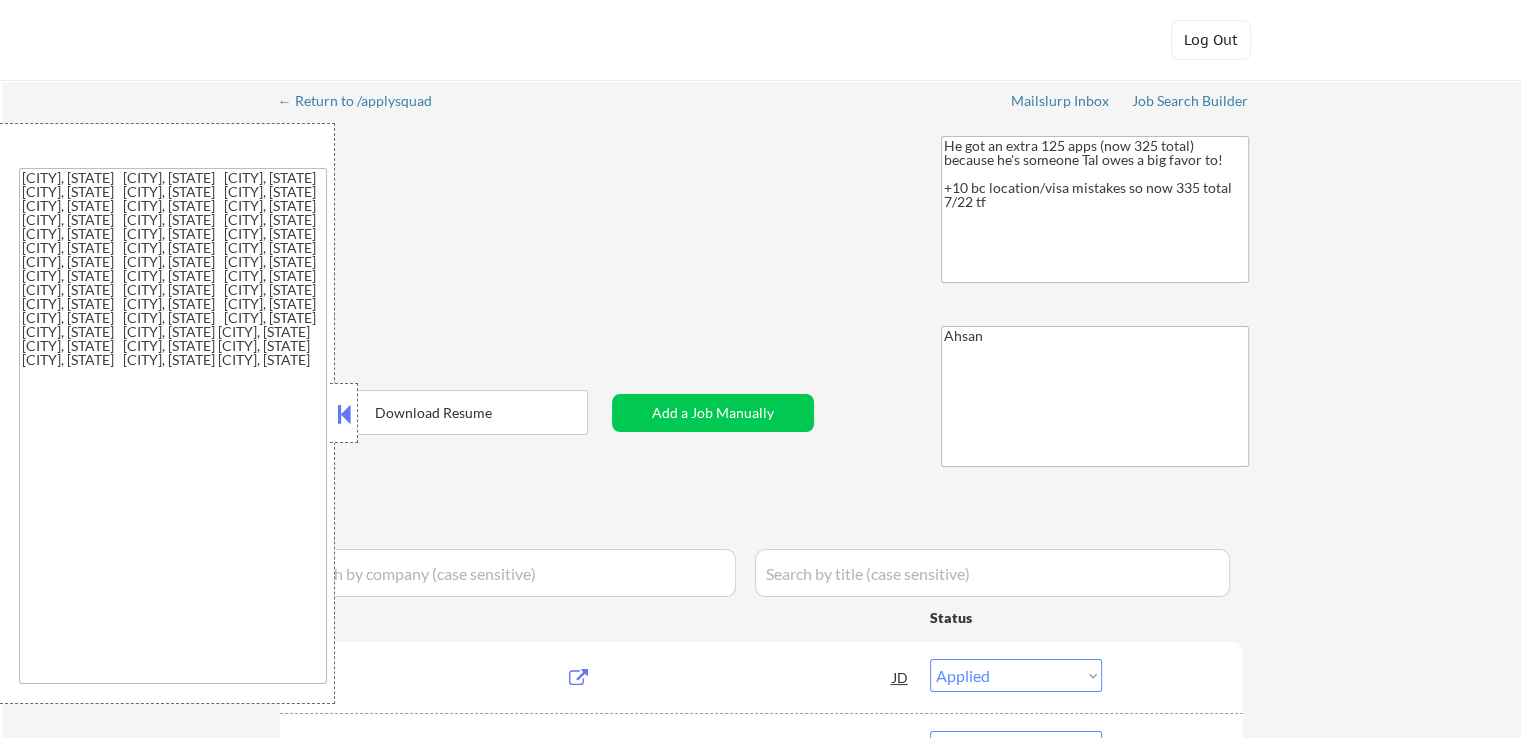 select on ""pending"" 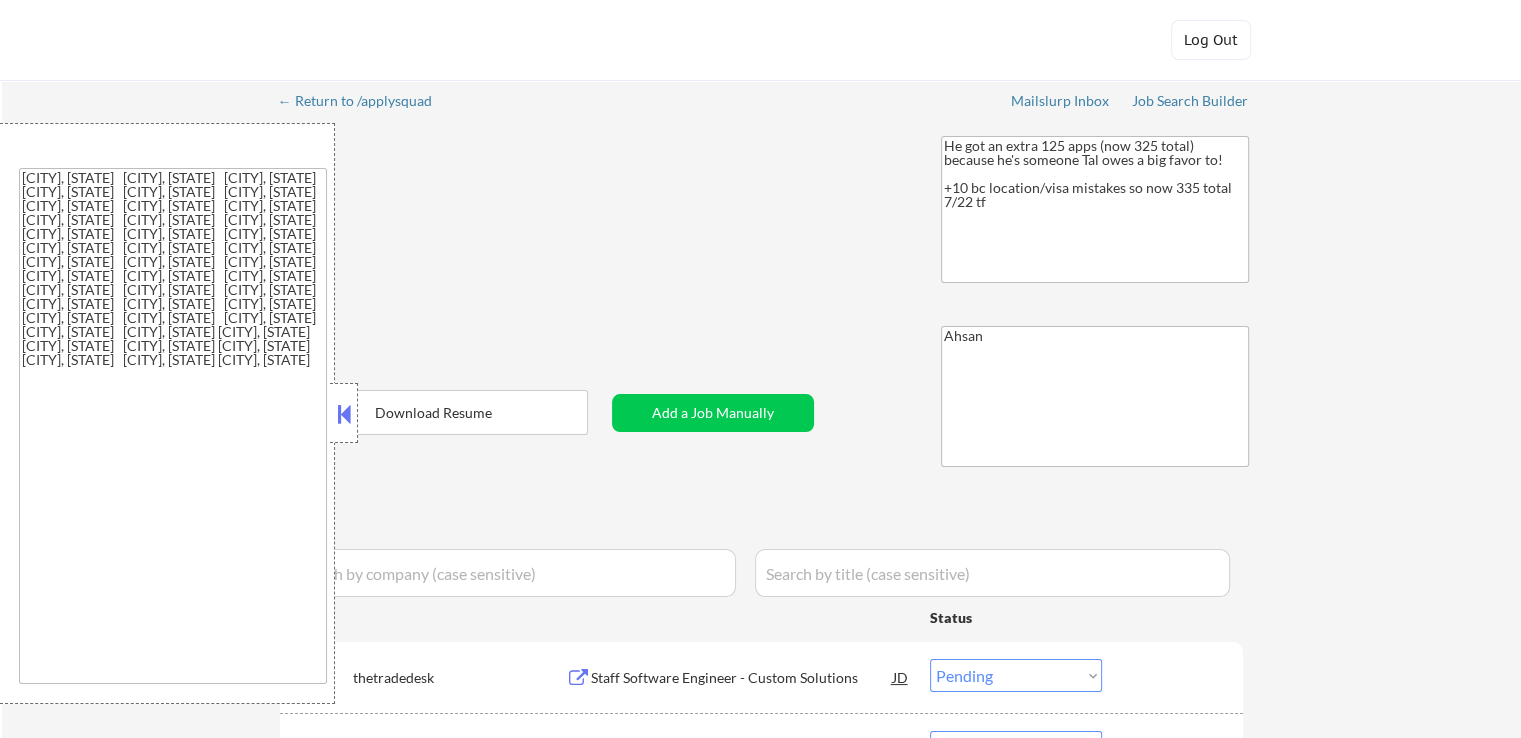 click at bounding box center [344, 413] 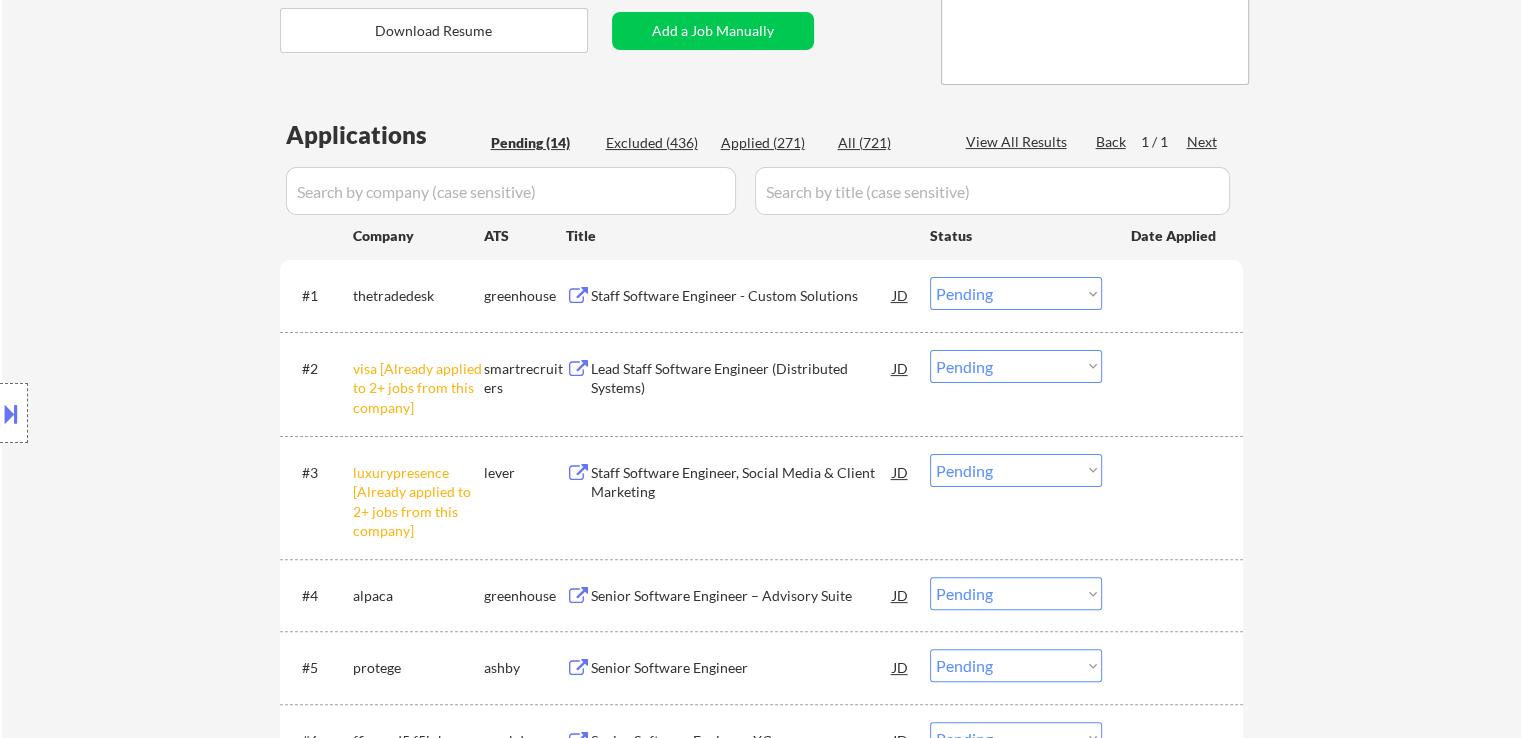 scroll, scrollTop: 500, scrollLeft: 0, axis: vertical 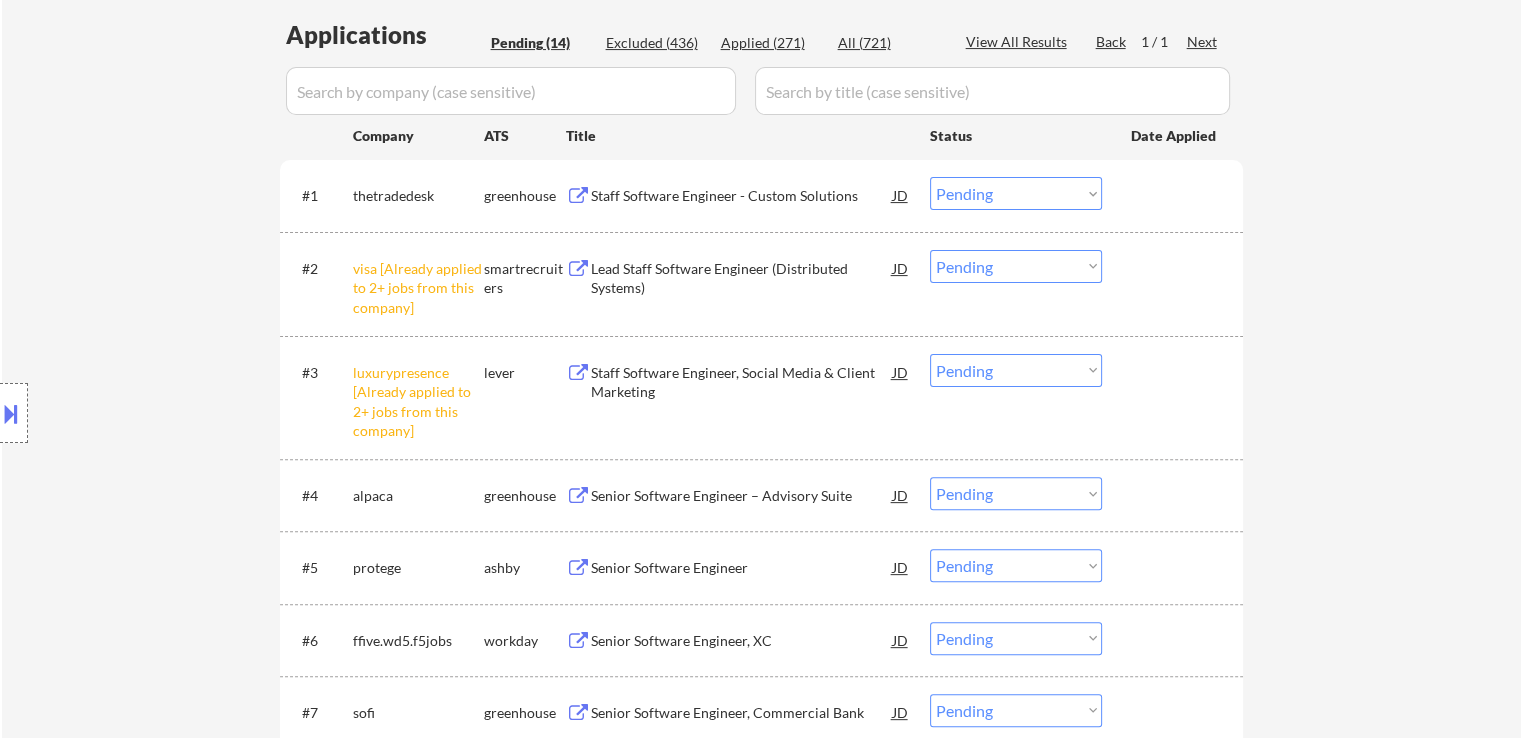 click on "Choose an option... Pending Applied Excluded (Questions) Excluded (Expired) Excluded (Location) Excluded (Bad Match) Excluded (Blocklist) Excluded (Salary) Excluded (Other)" at bounding box center [1016, 370] 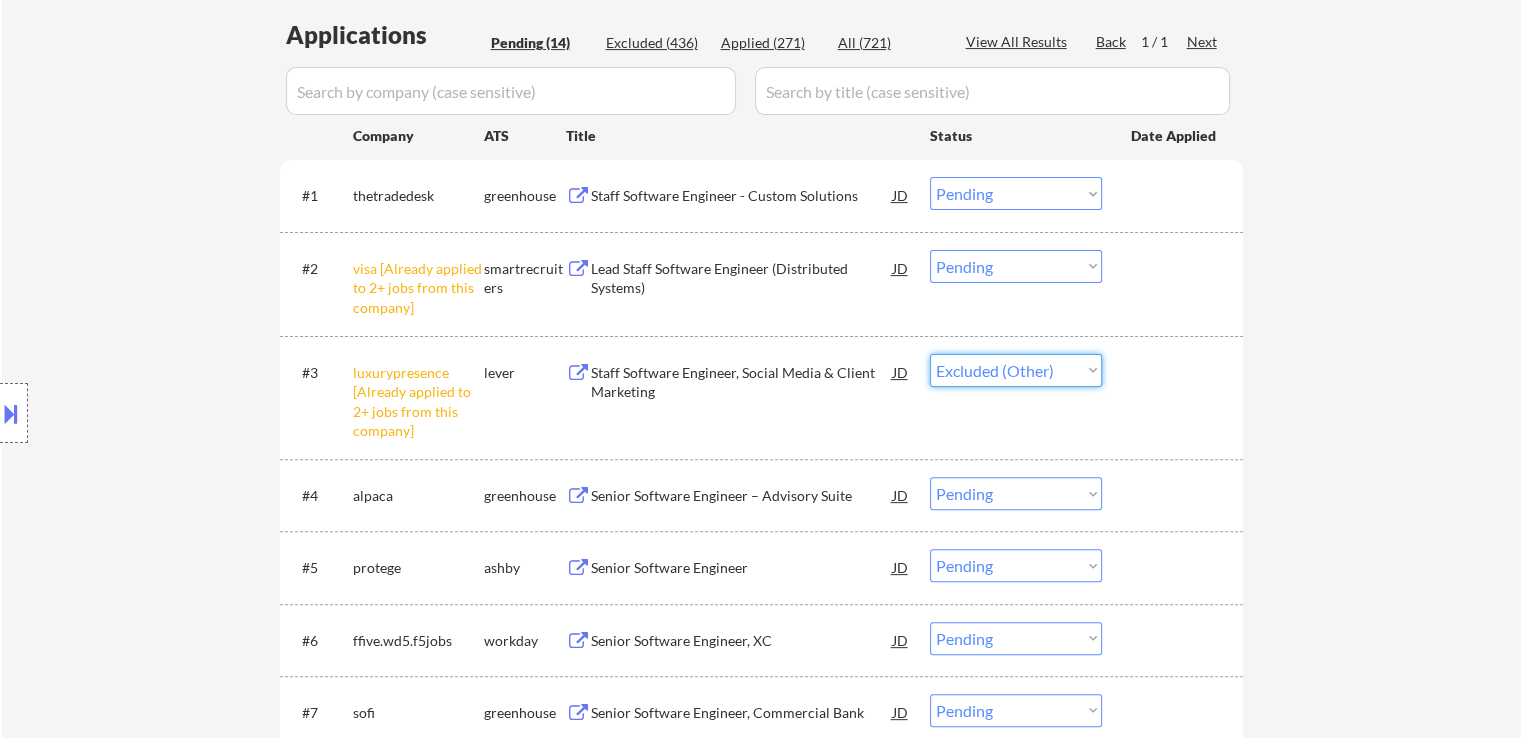 click on "Choose an option... Pending Applied Excluded (Questions) Excluded (Expired) Excluded (Location) Excluded (Bad Match) Excluded (Blocklist) Excluded (Salary) Excluded (Other)" at bounding box center (1016, 370) 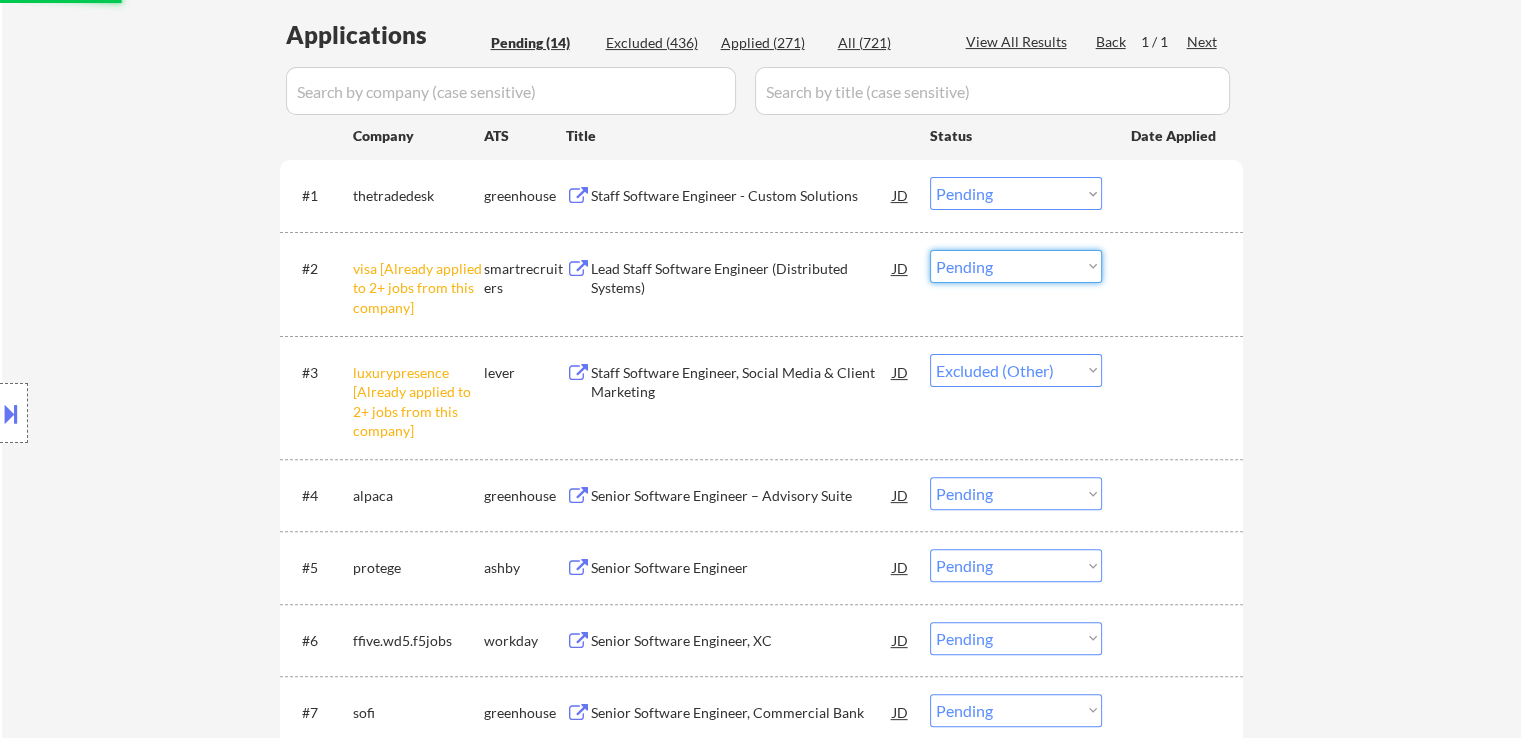 click on "Choose an option... Pending Applied Excluded (Questions) Excluded (Expired) Excluded (Location) Excluded (Bad Match) Excluded (Blocklist) Excluded (Salary) Excluded (Other)" at bounding box center [1016, 266] 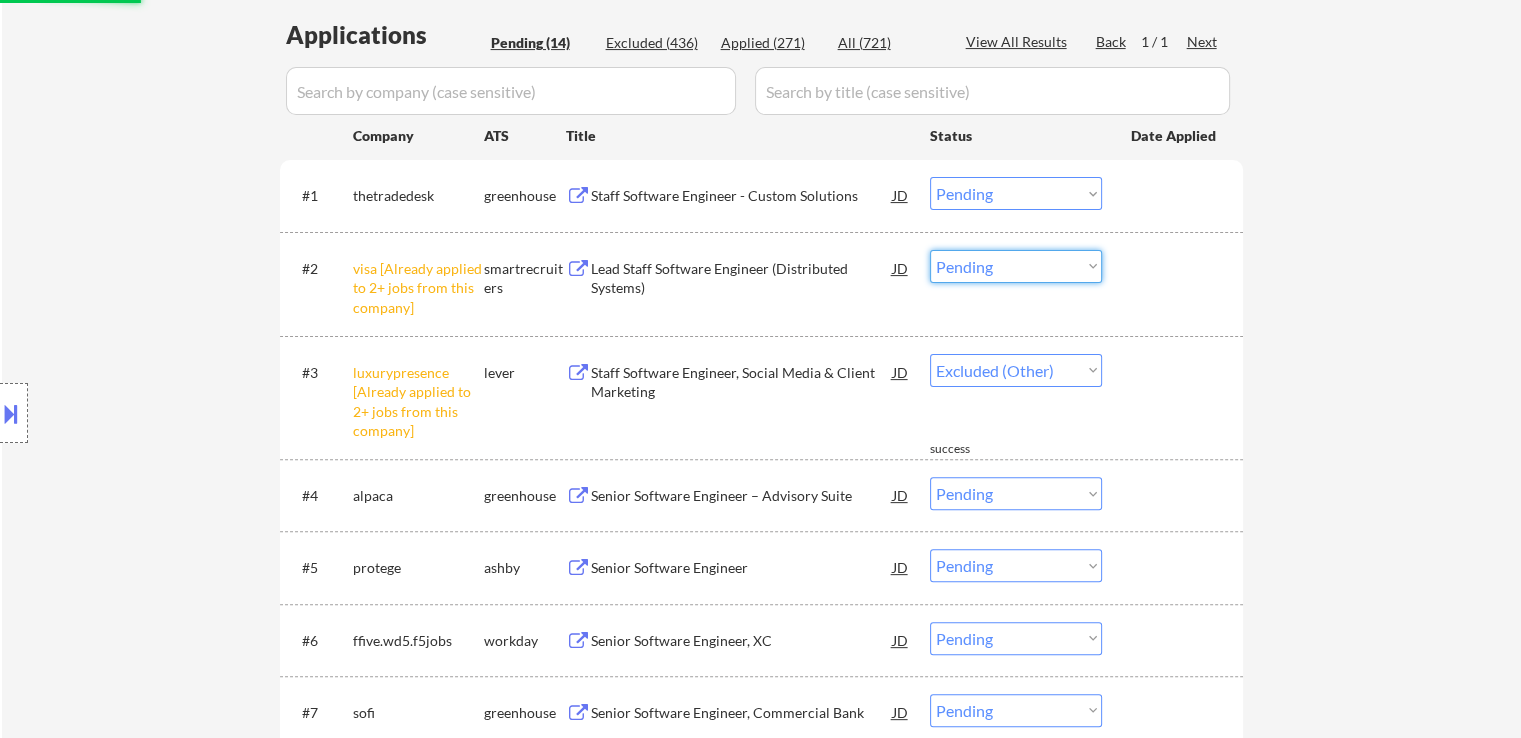 select on ""pending"" 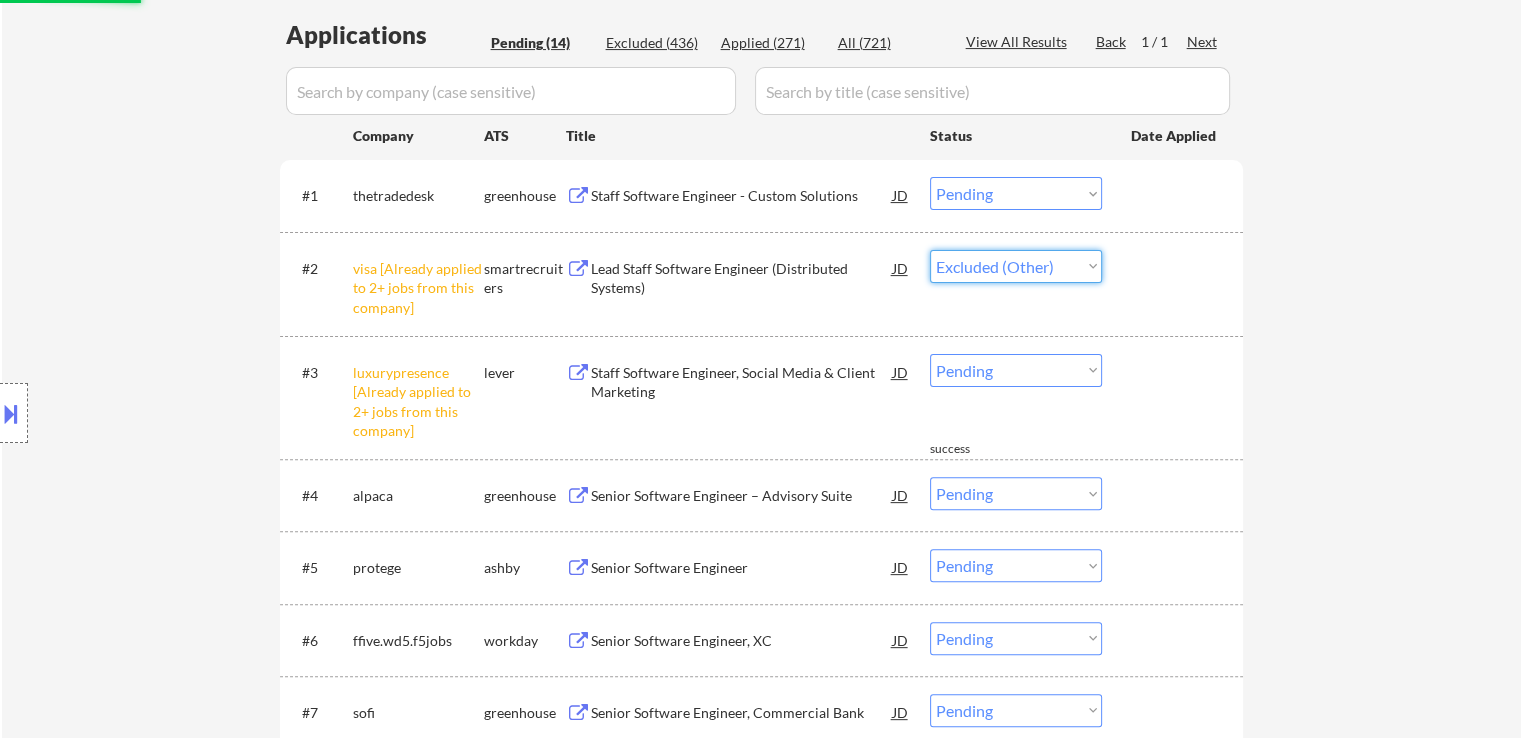 click on "Choose an option... Pending Applied Excluded (Questions) Excluded (Expired) Excluded (Location) Excluded (Bad Match) Excluded (Blocklist) Excluded (Salary) Excluded (Other)" at bounding box center [1016, 266] 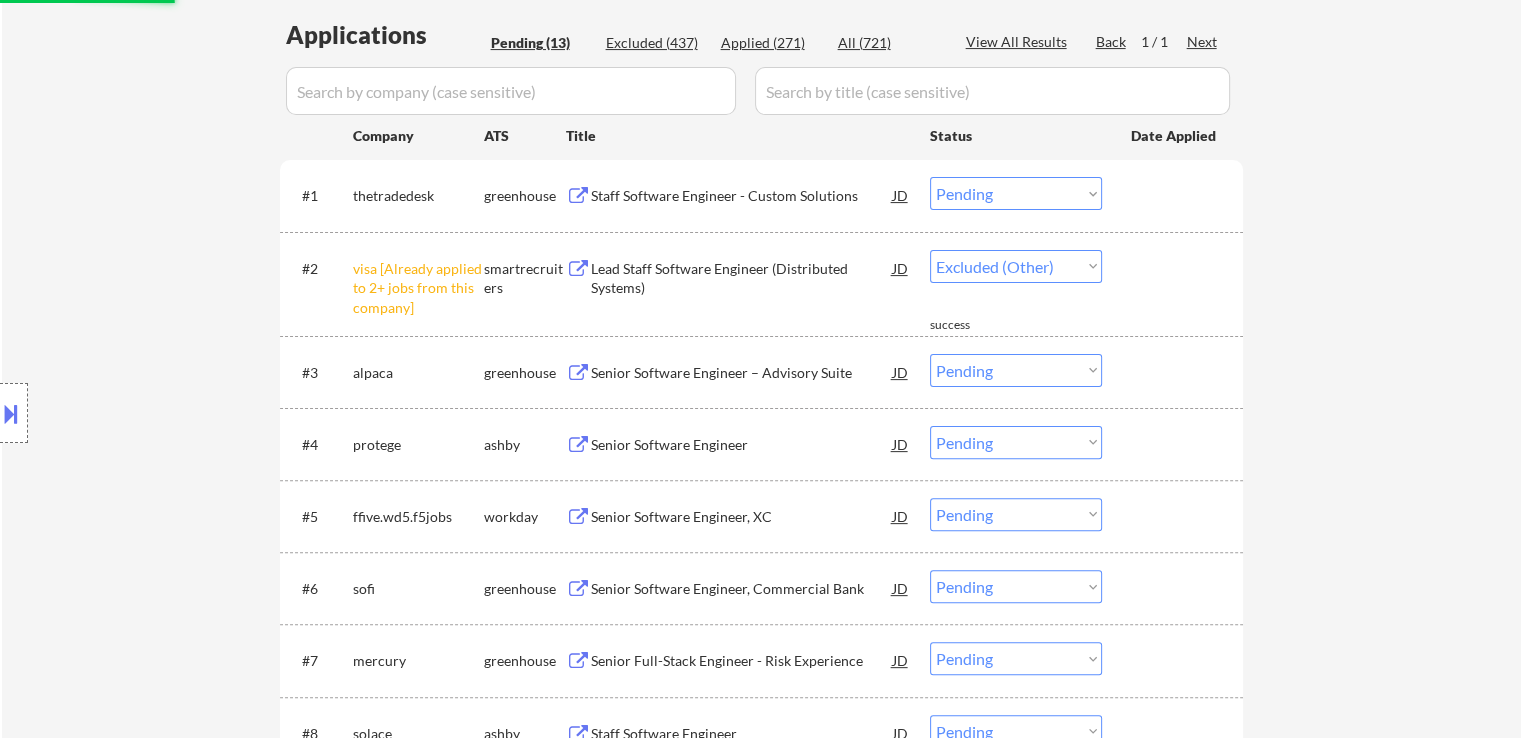 select on ""pending"" 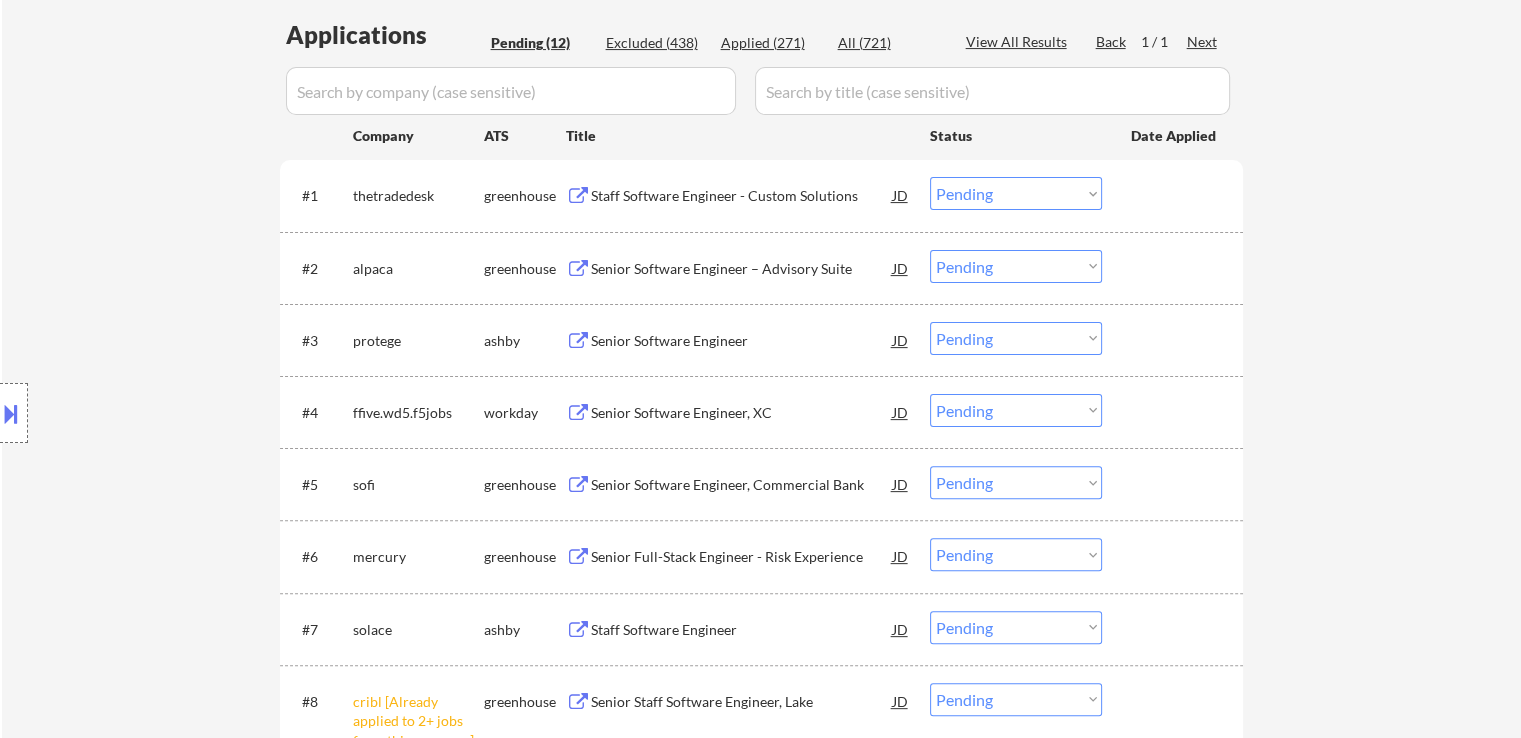 click on "Staff Software Engineer - Custom Solutions" at bounding box center (742, 196) 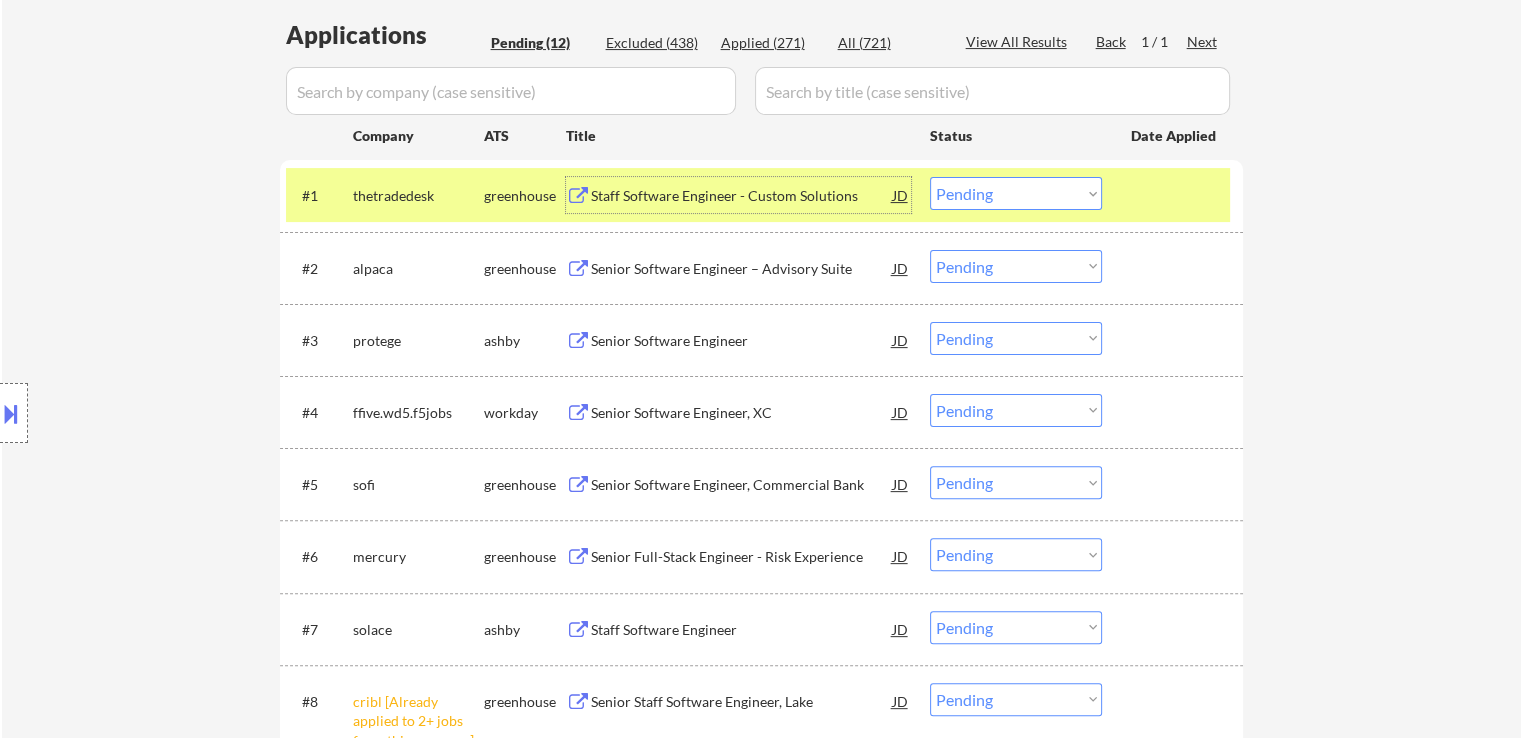 click on "Senior Software Engineer – Advisory Suite" at bounding box center (742, 269) 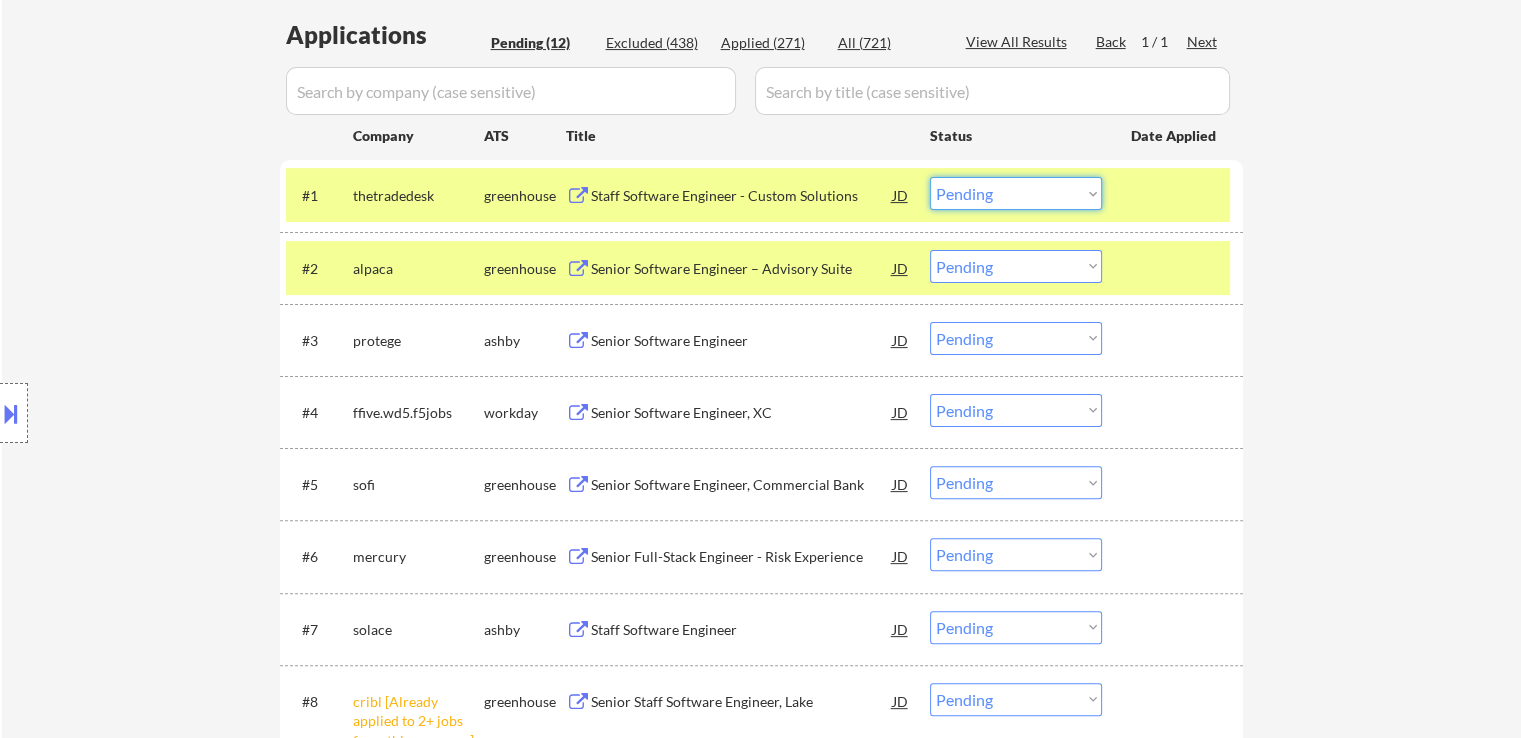 click on "Choose an option... Pending Applied Excluded (Questions) Excluded (Expired) Excluded (Location) Excluded (Bad Match) Excluded (Blocklist) Excluded (Salary) Excluded (Other)" at bounding box center (1016, 193) 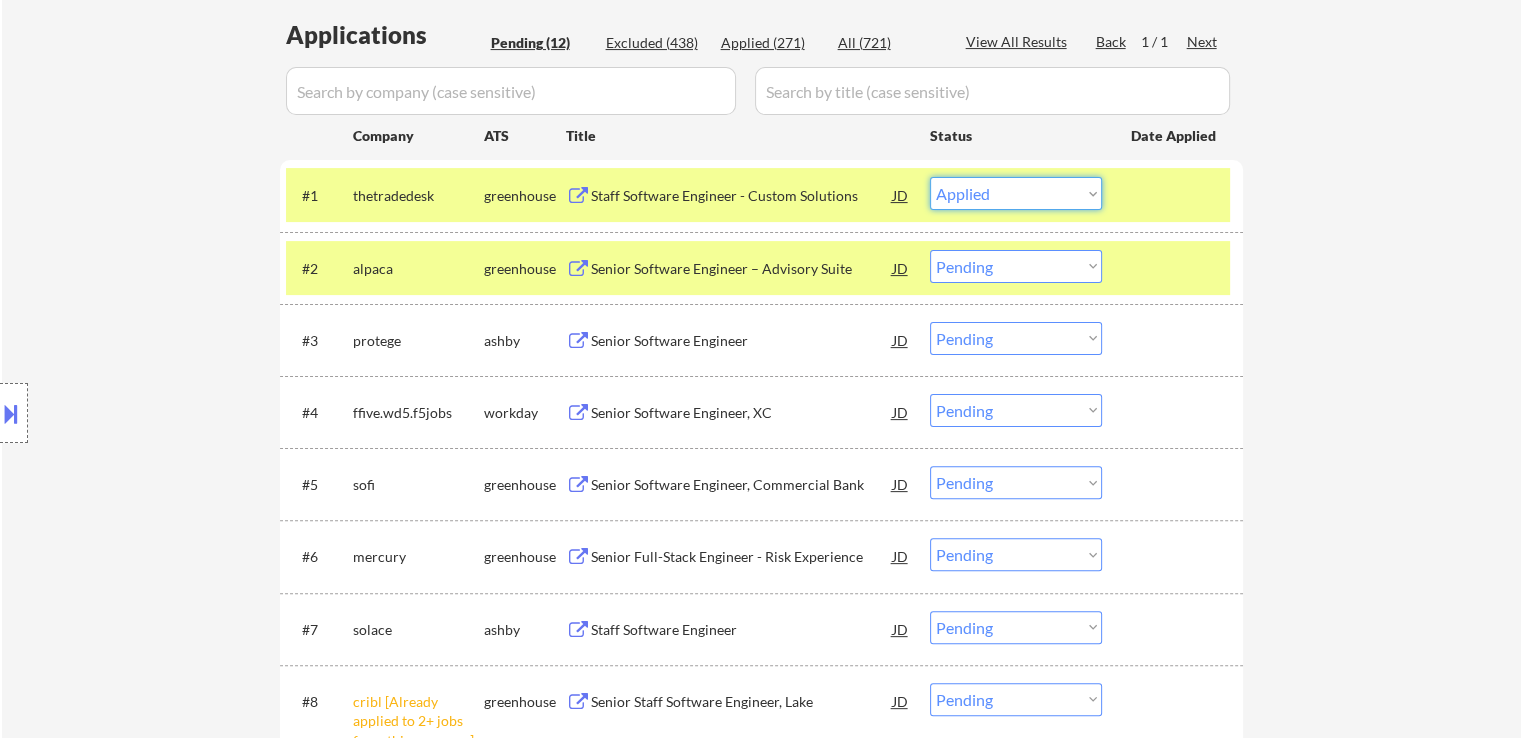 click on "Choose an option... Pending Applied Excluded (Questions) Excluded (Expired) Excluded (Location) Excluded (Bad Match) Excluded (Blocklist) Excluded (Salary) Excluded (Other)" at bounding box center [1016, 193] 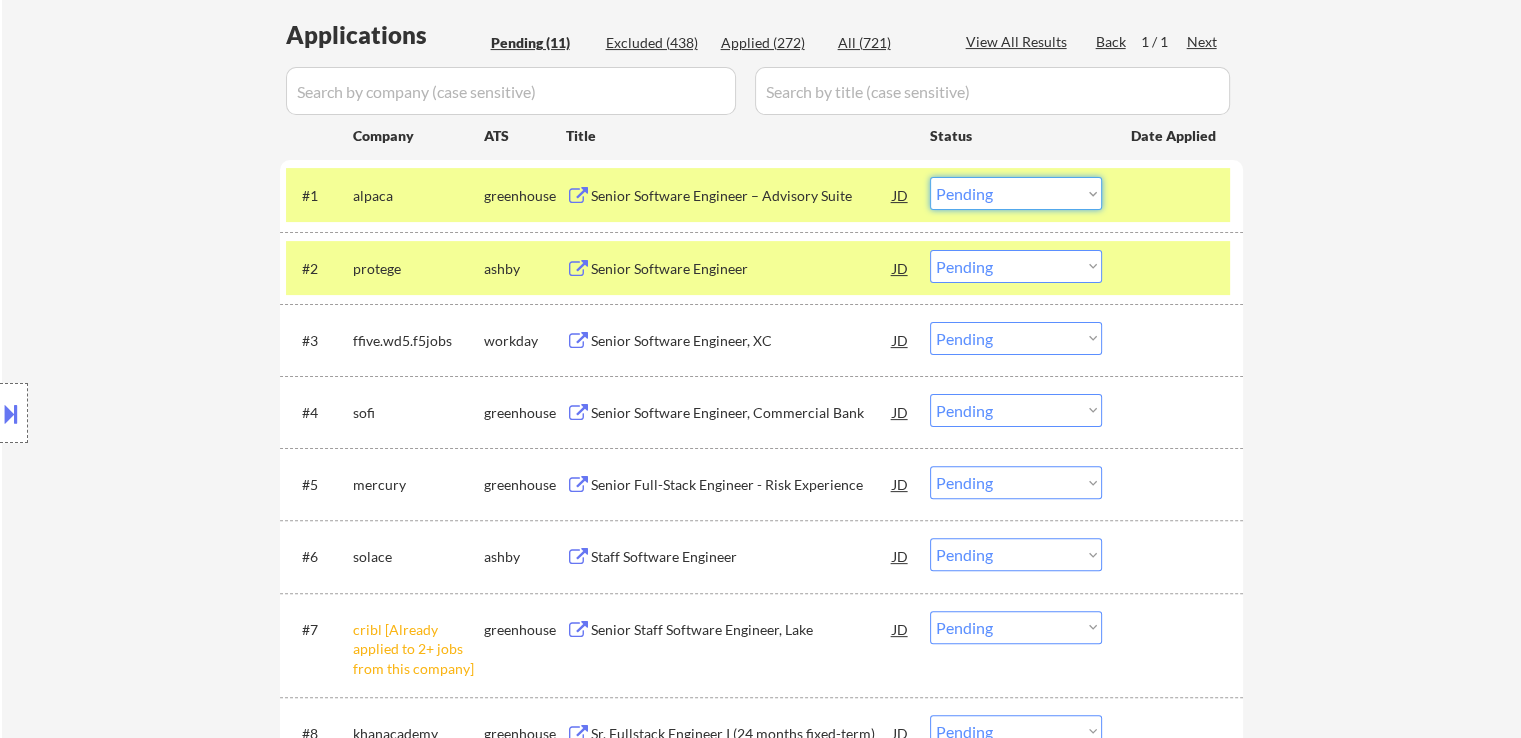 drag, startPoint x: 1017, startPoint y: 192, endPoint x: 1009, endPoint y: 206, distance: 16.124516 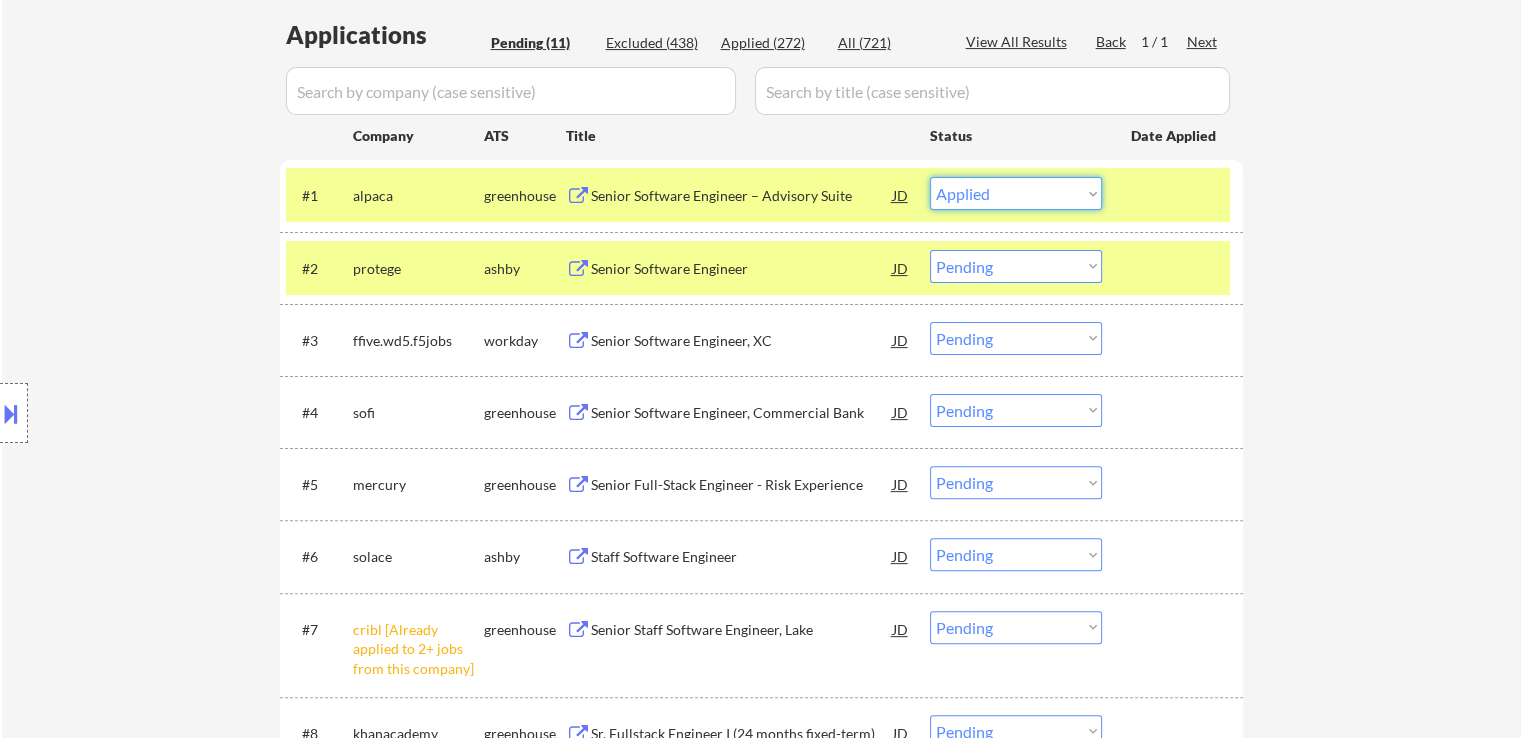 click on "Choose an option... Pending Applied Excluded (Questions) Excluded (Expired) Excluded (Location) Excluded (Bad Match) Excluded (Blocklist) Excluded (Salary) Excluded (Other)" at bounding box center (1016, 193) 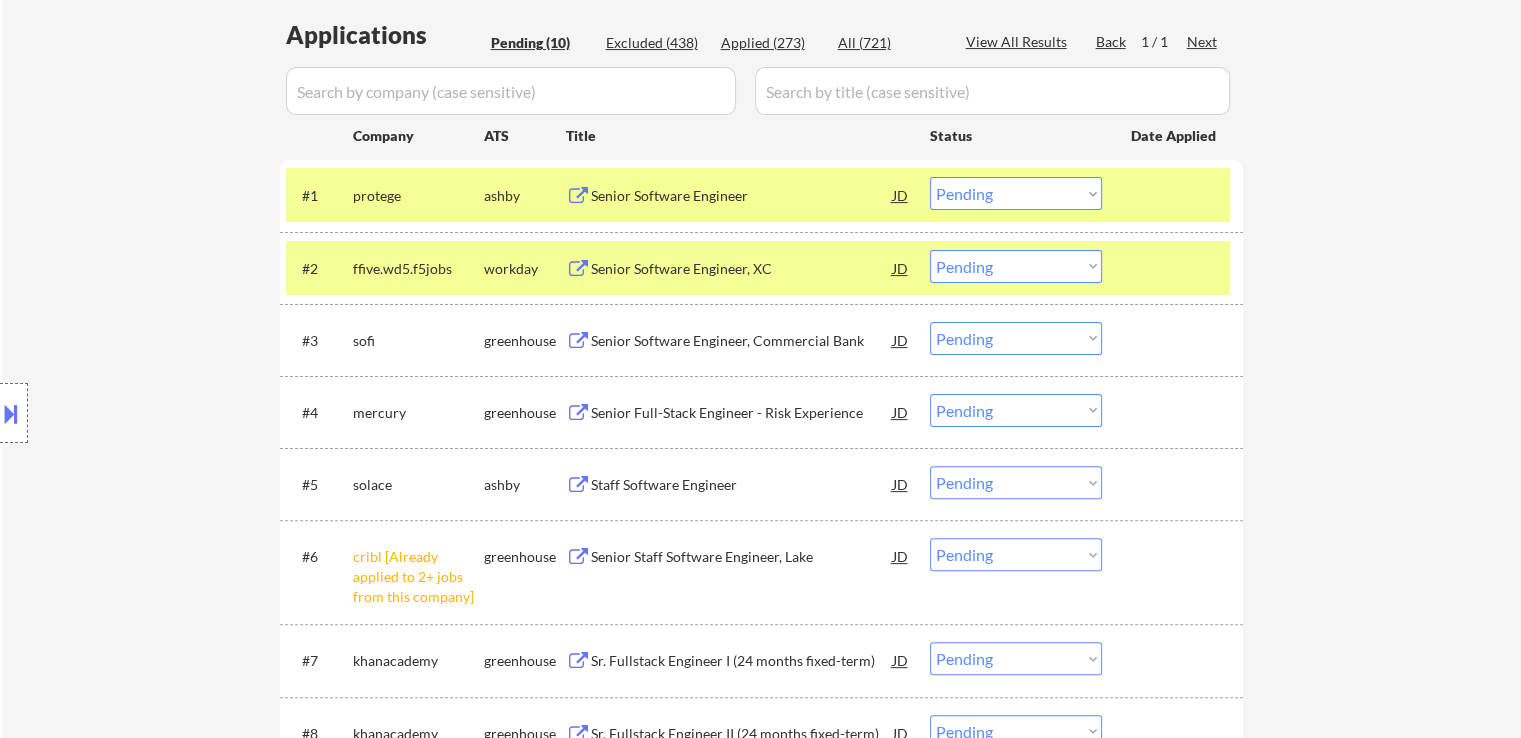 click on "Senior Software Engineer" at bounding box center (742, 196) 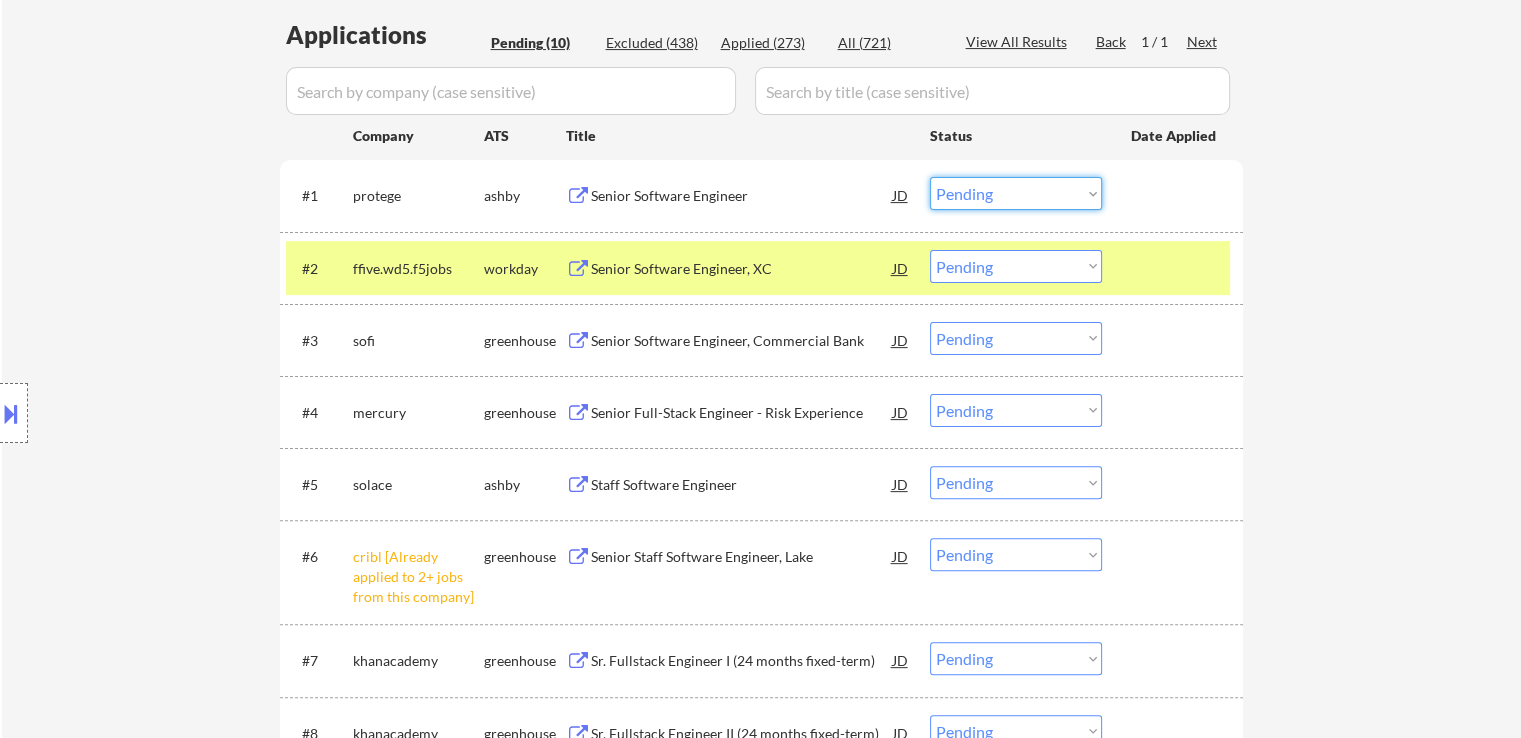 click on "Choose an option... Pending Applied Excluded (Questions) Excluded (Expired) Excluded (Location) Excluded (Bad Match) Excluded (Blocklist) Excluded (Salary) Excluded (Other)" at bounding box center [1016, 193] 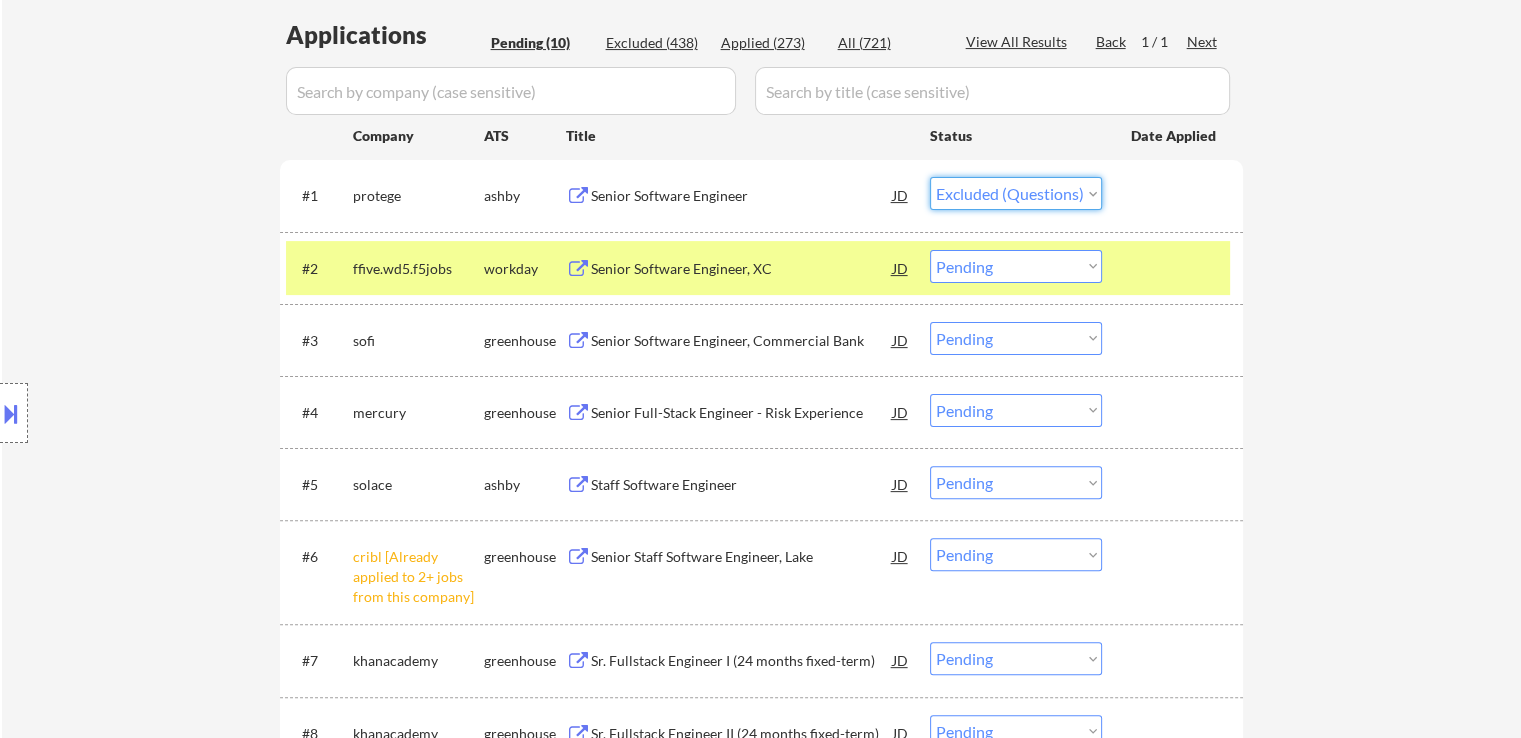 click on "Choose an option... Pending Applied Excluded (Questions) Excluded (Expired) Excluded (Location) Excluded (Bad Match) Excluded (Blocklist) Excluded (Salary) Excluded (Other)" at bounding box center (1016, 193) 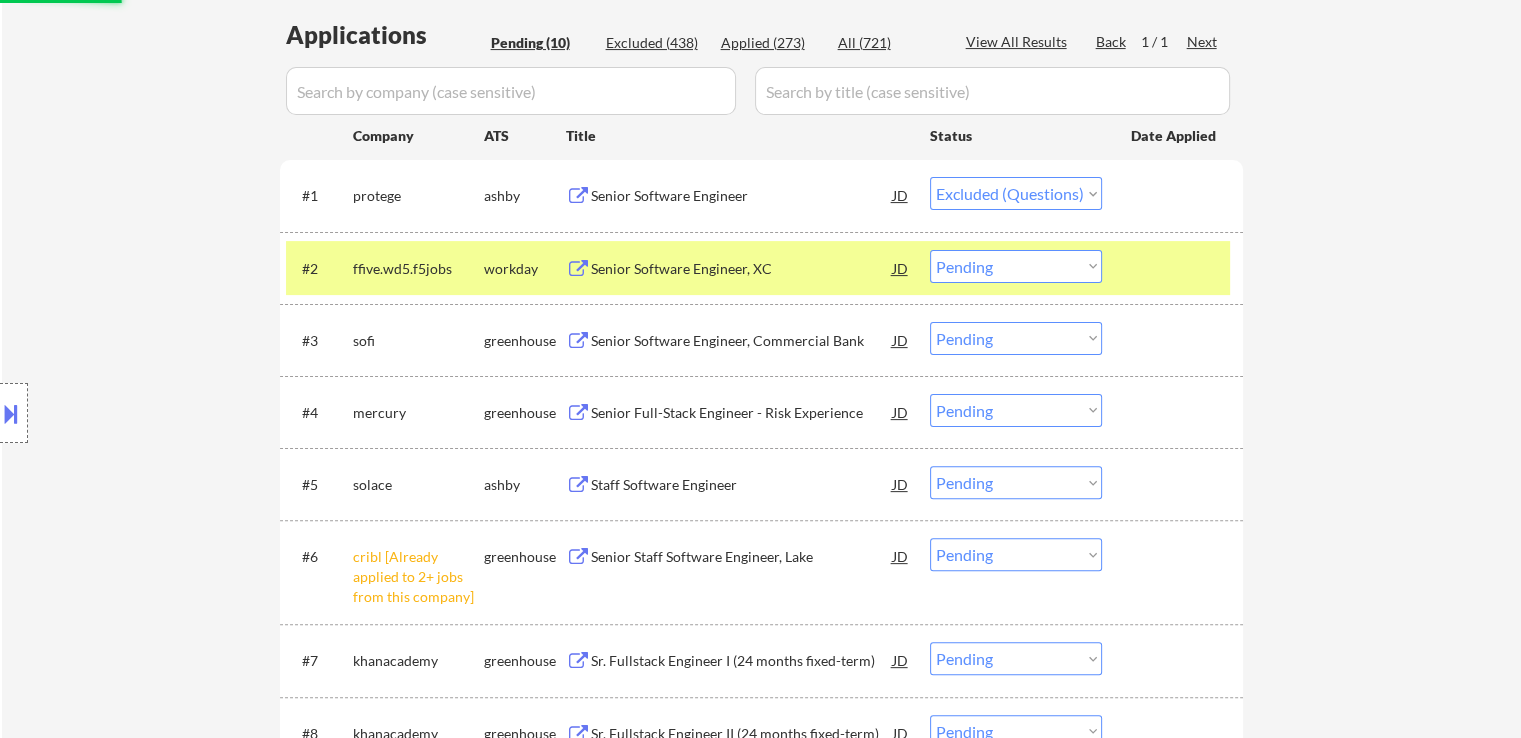 click on "Senior Software Engineer, XC" at bounding box center (742, 269) 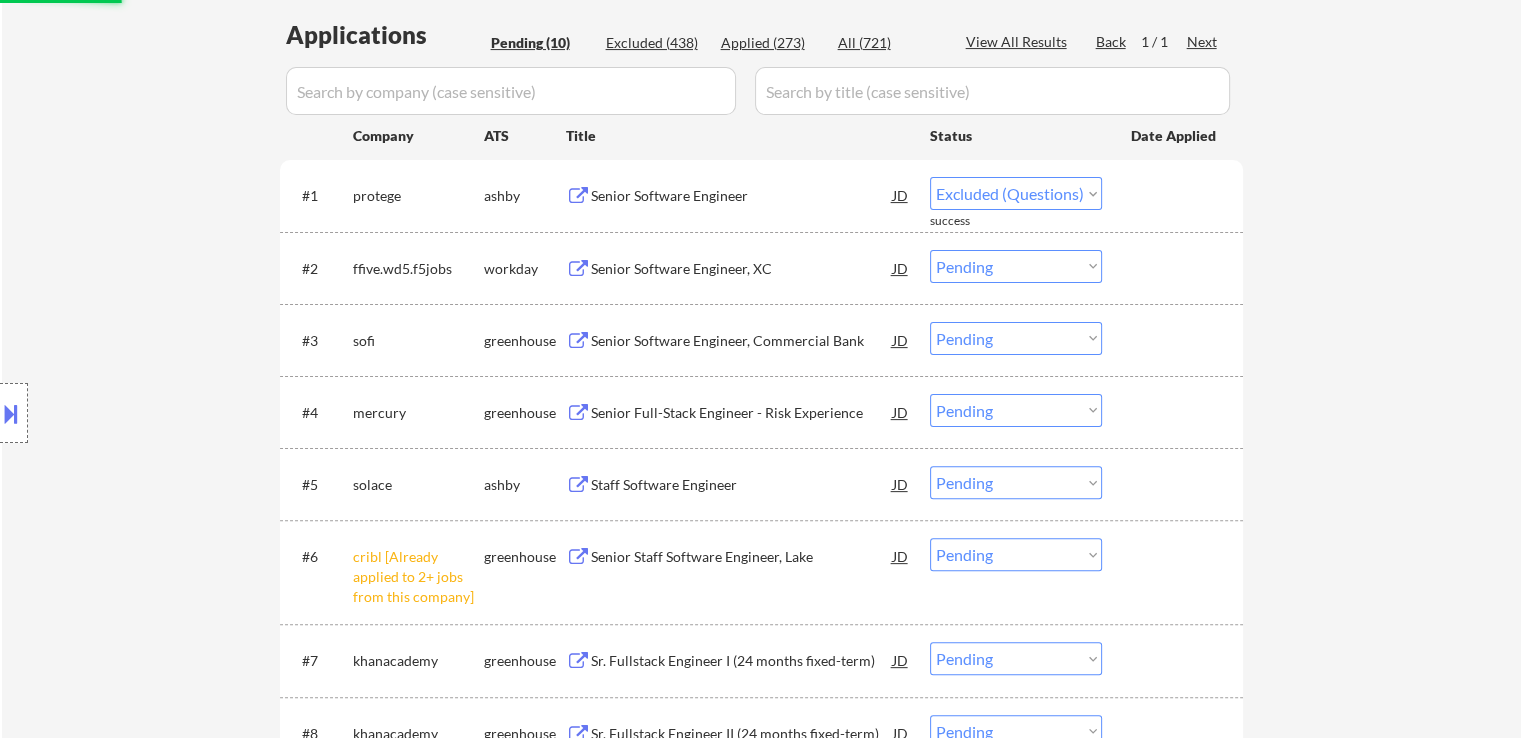 select on ""pending"" 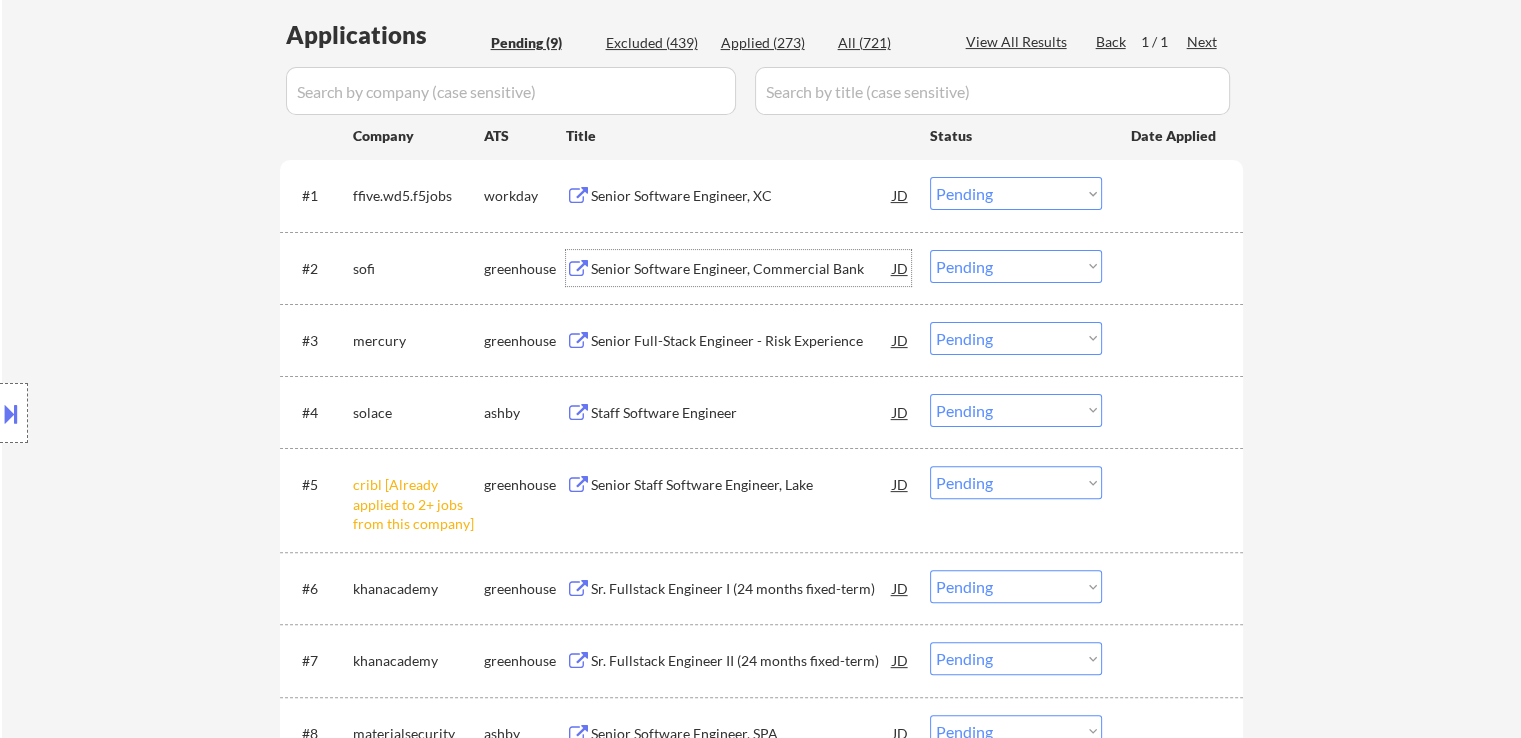 click on "Senior Software Engineer, Commercial Bank" at bounding box center [742, 269] 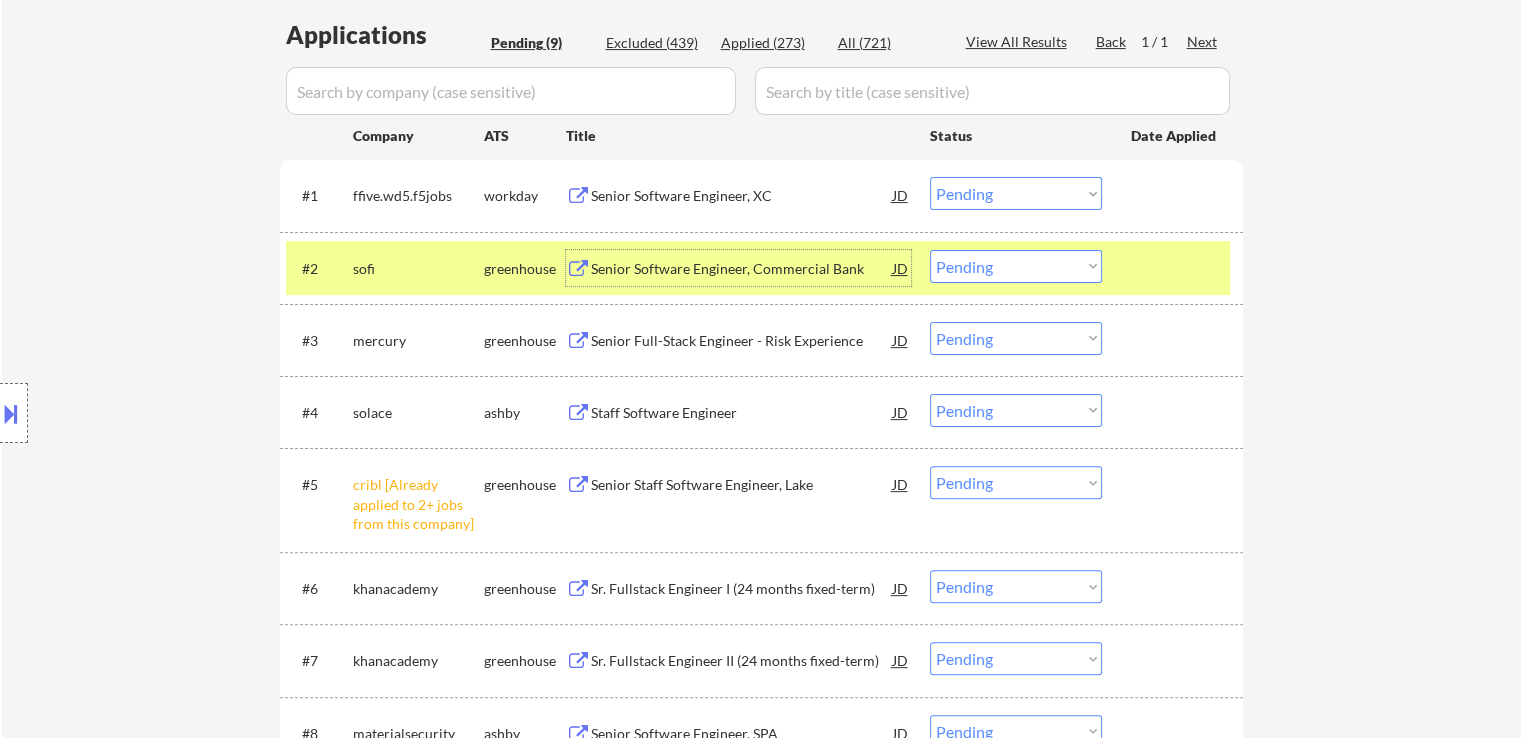 click on "Choose an option... Pending Applied Excluded (Questions) Excluded (Expired) Excluded (Location) Excluded (Bad Match) Excluded (Blocklist) Excluded (Salary) Excluded (Other)" at bounding box center (1016, 266) 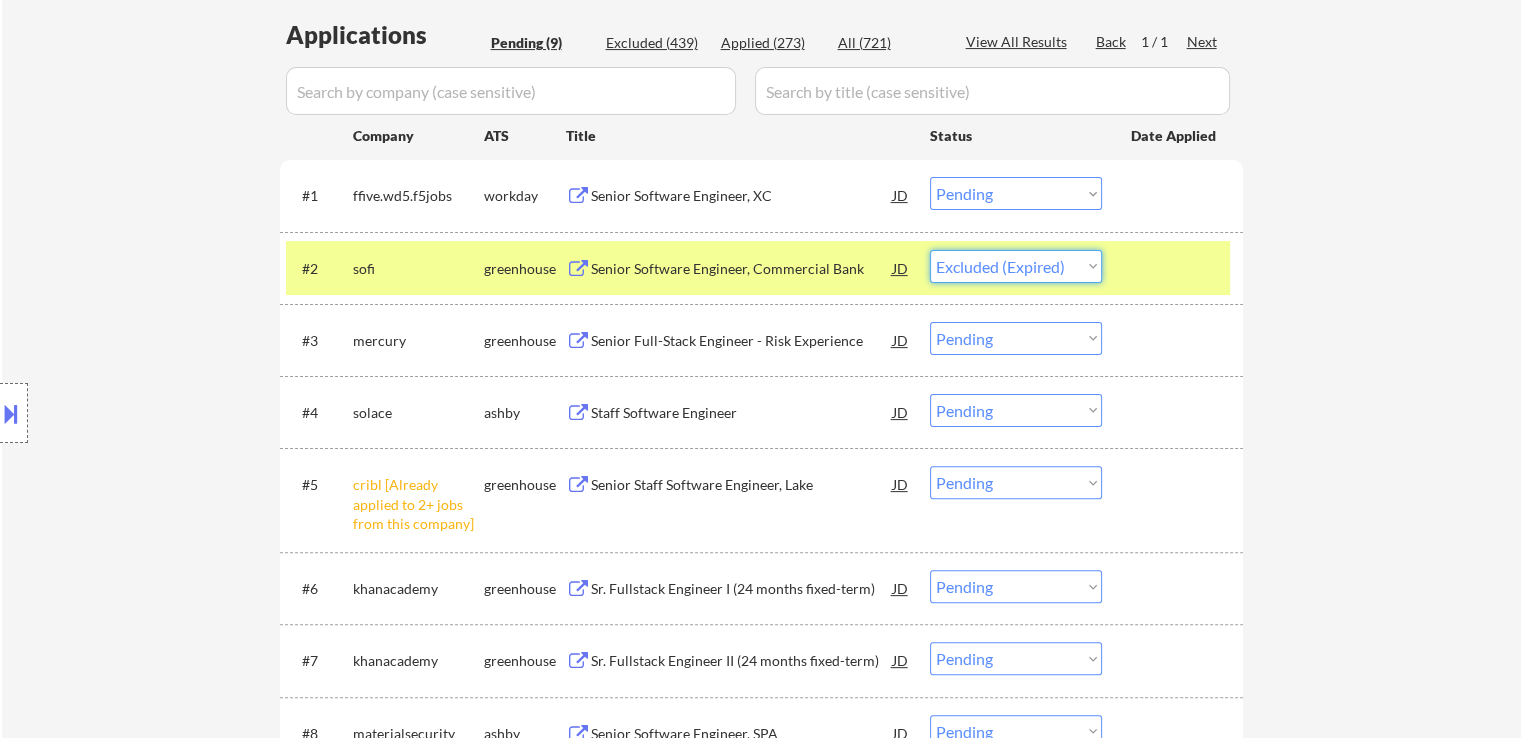 click on "Choose an option... Pending Applied Excluded (Questions) Excluded (Expired) Excluded (Location) Excluded (Bad Match) Excluded (Blocklist) Excluded (Salary) Excluded (Other)" at bounding box center (1016, 266) 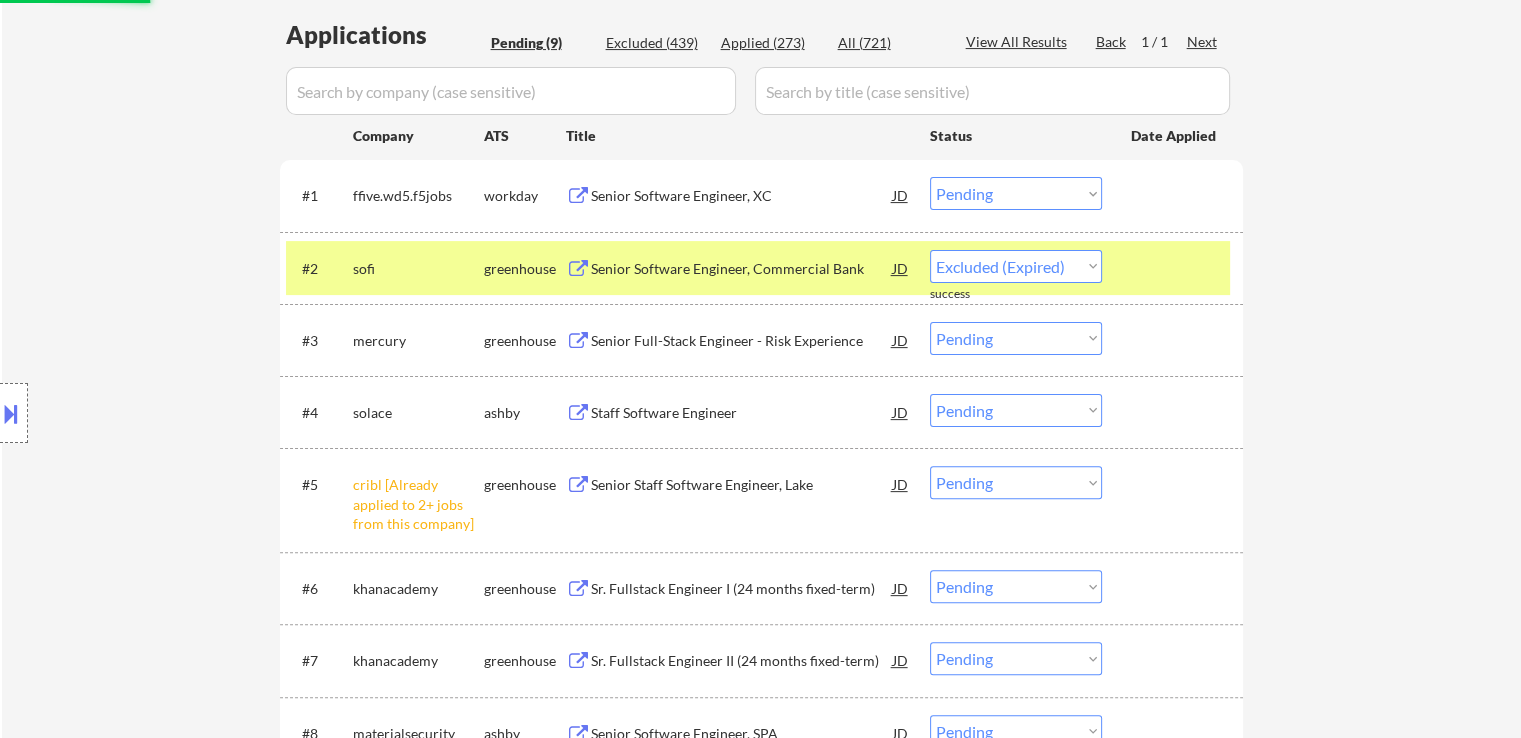 select on ""pending"" 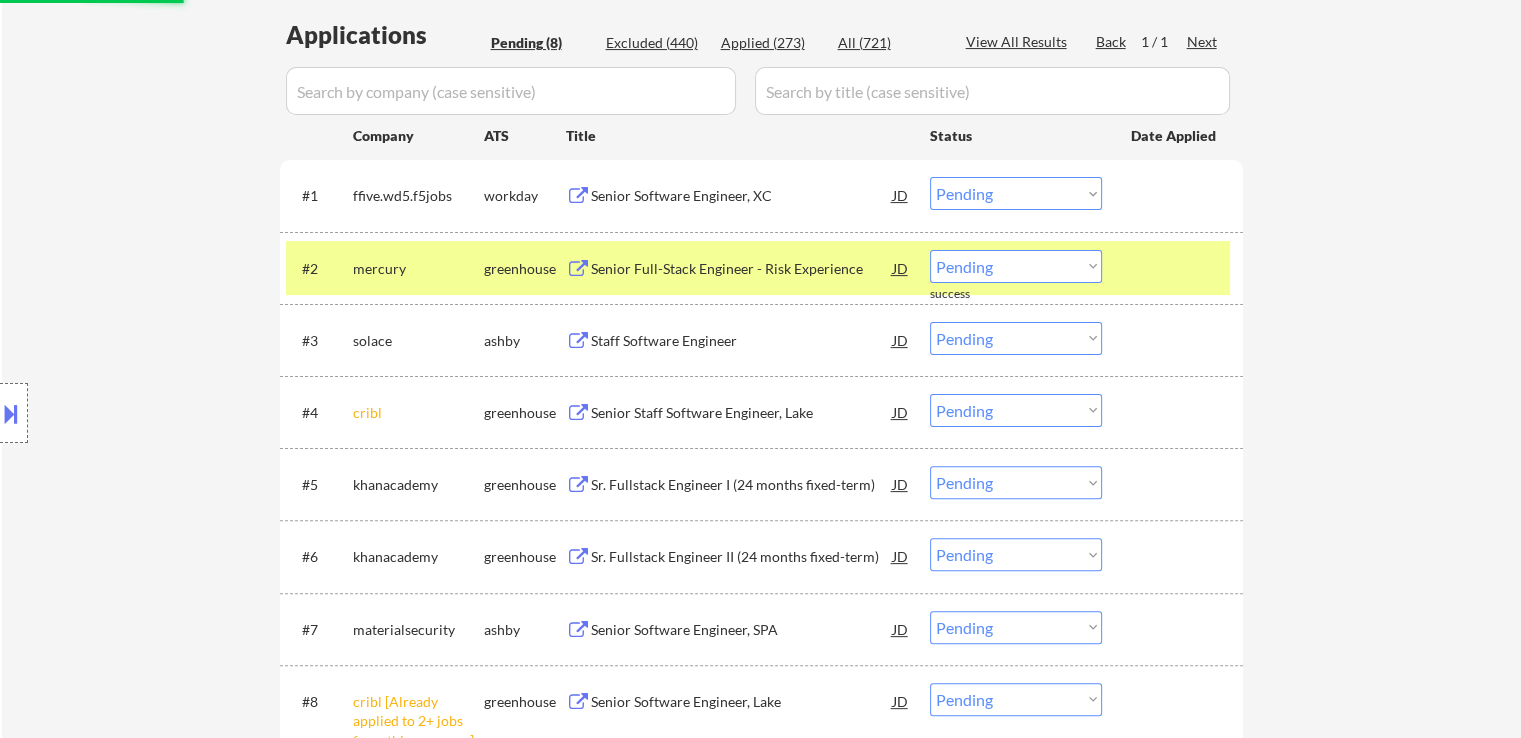 click at bounding box center [11, 413] 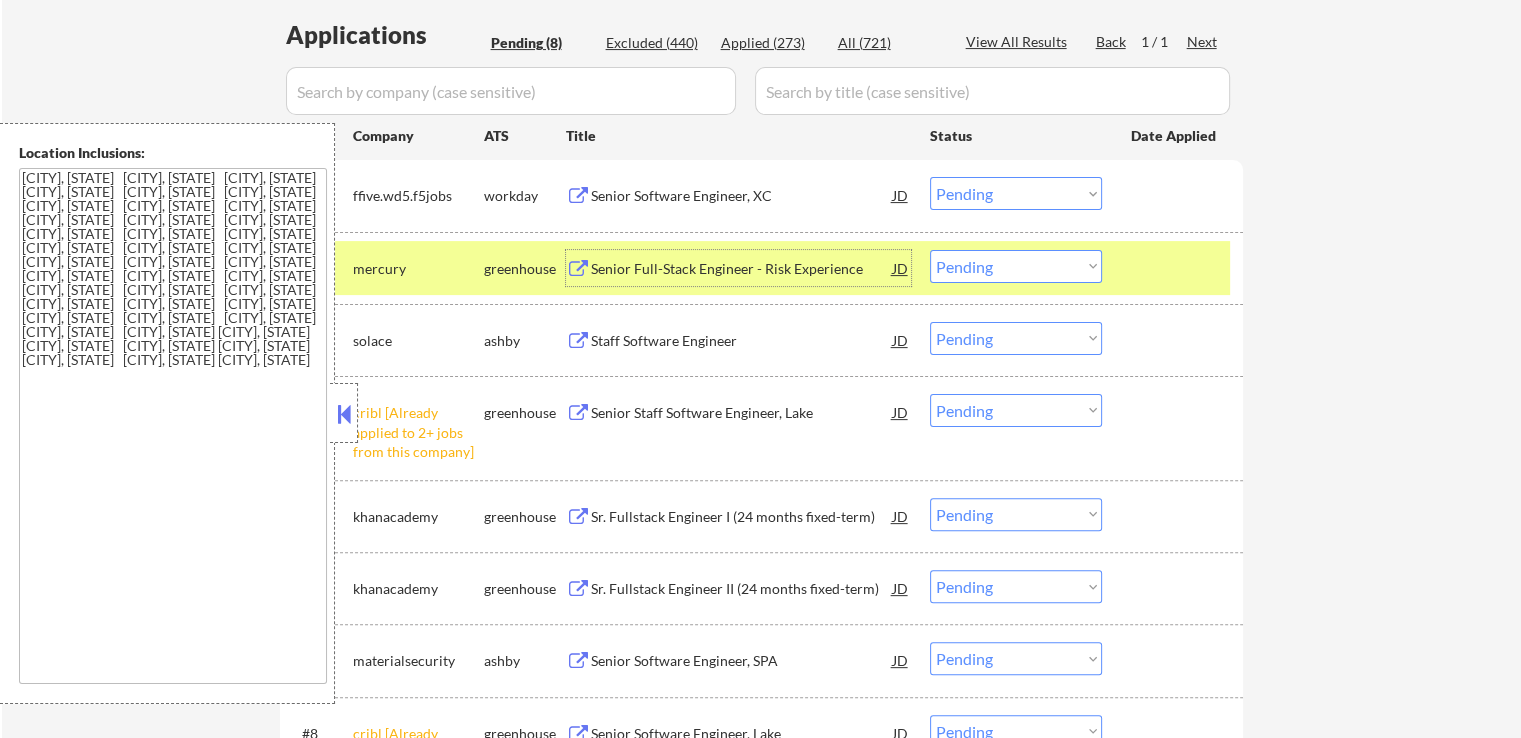 click on "Senior Full-Stack Engineer - Risk Experience" at bounding box center [742, 269] 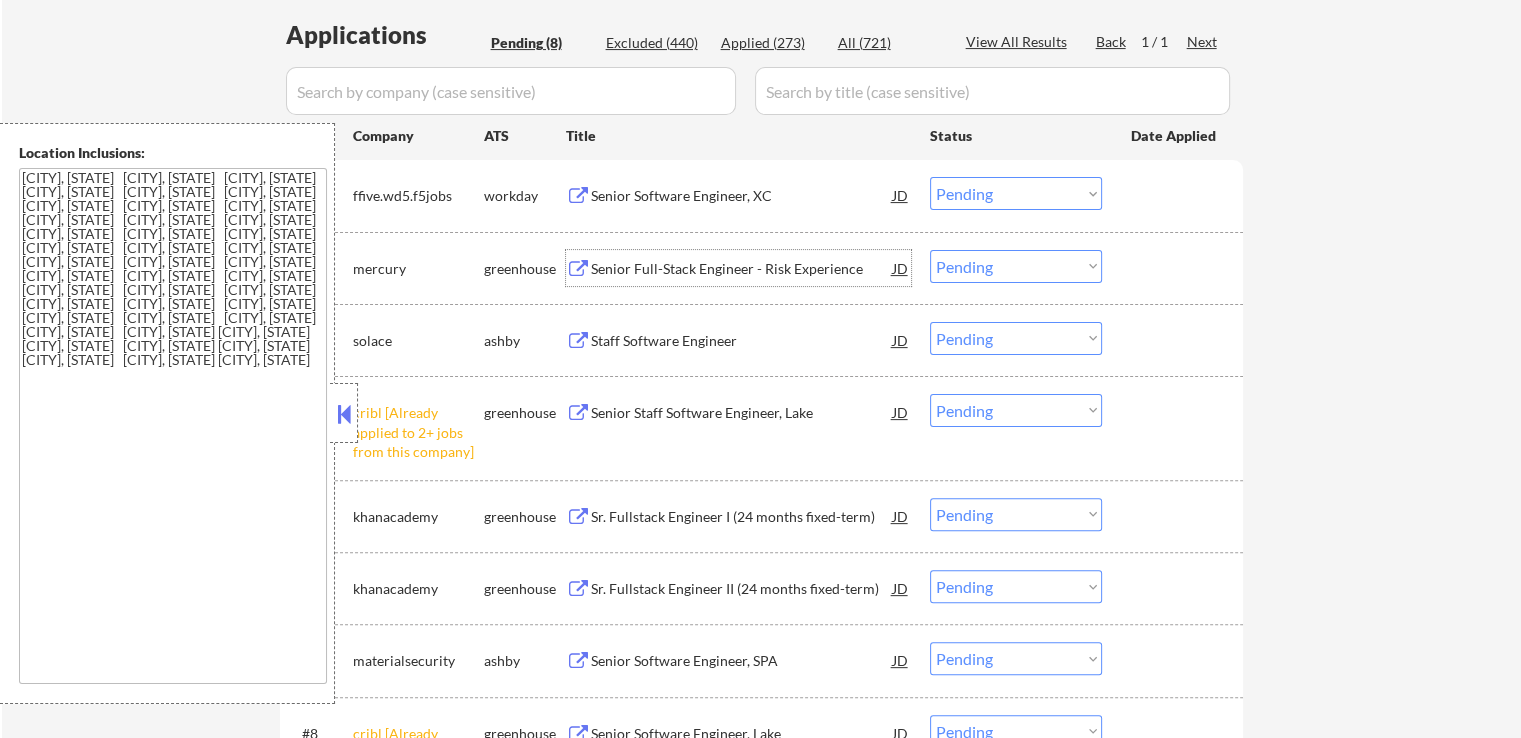 drag, startPoint x: 1010, startPoint y: 193, endPoint x: 1012, endPoint y: 204, distance: 11.18034 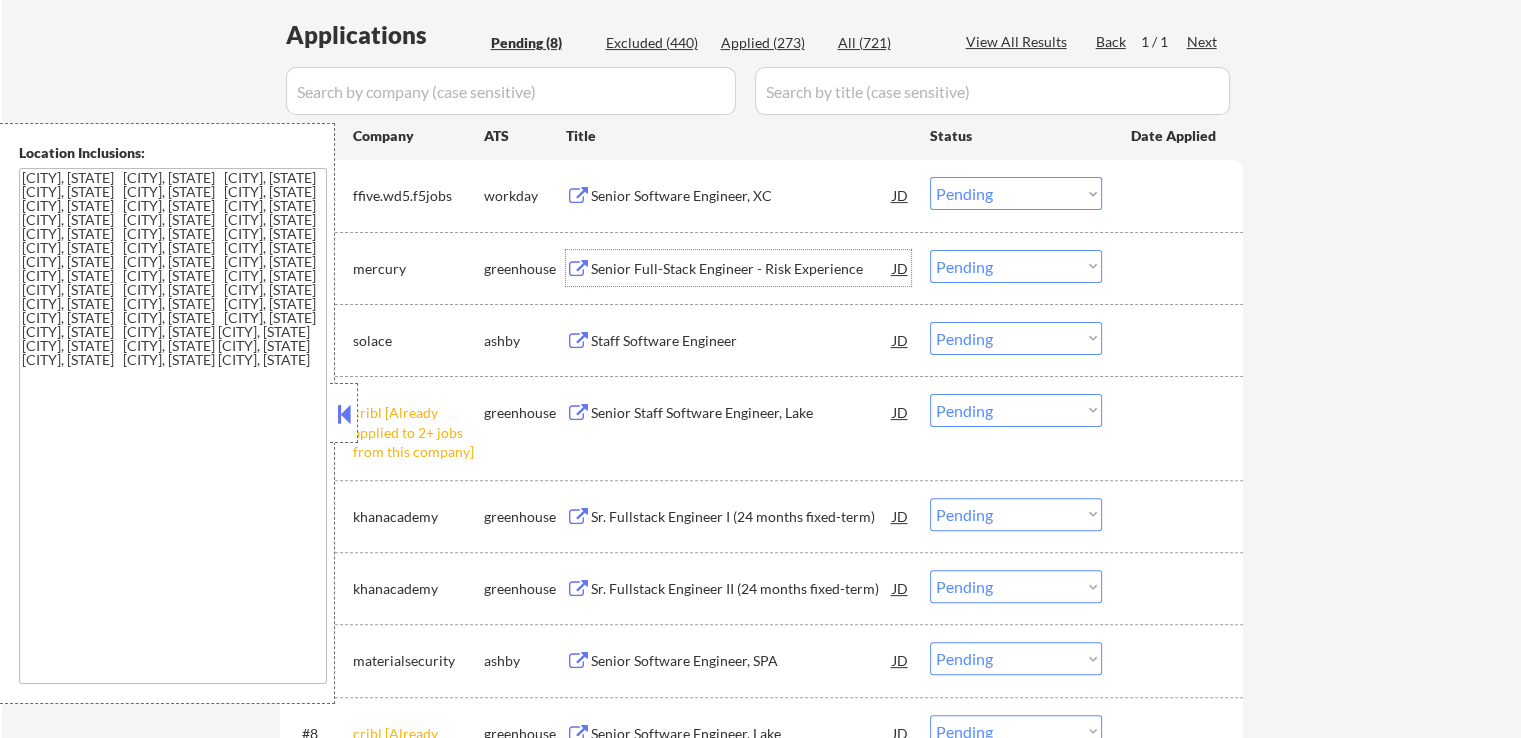 click on "Choose an option... Pending Applied Excluded (Questions) Excluded (Expired) Excluded (Location) Excluded (Bad Match) Excluded (Blocklist) Excluded (Salary) Excluded (Other)" at bounding box center [1016, 193] 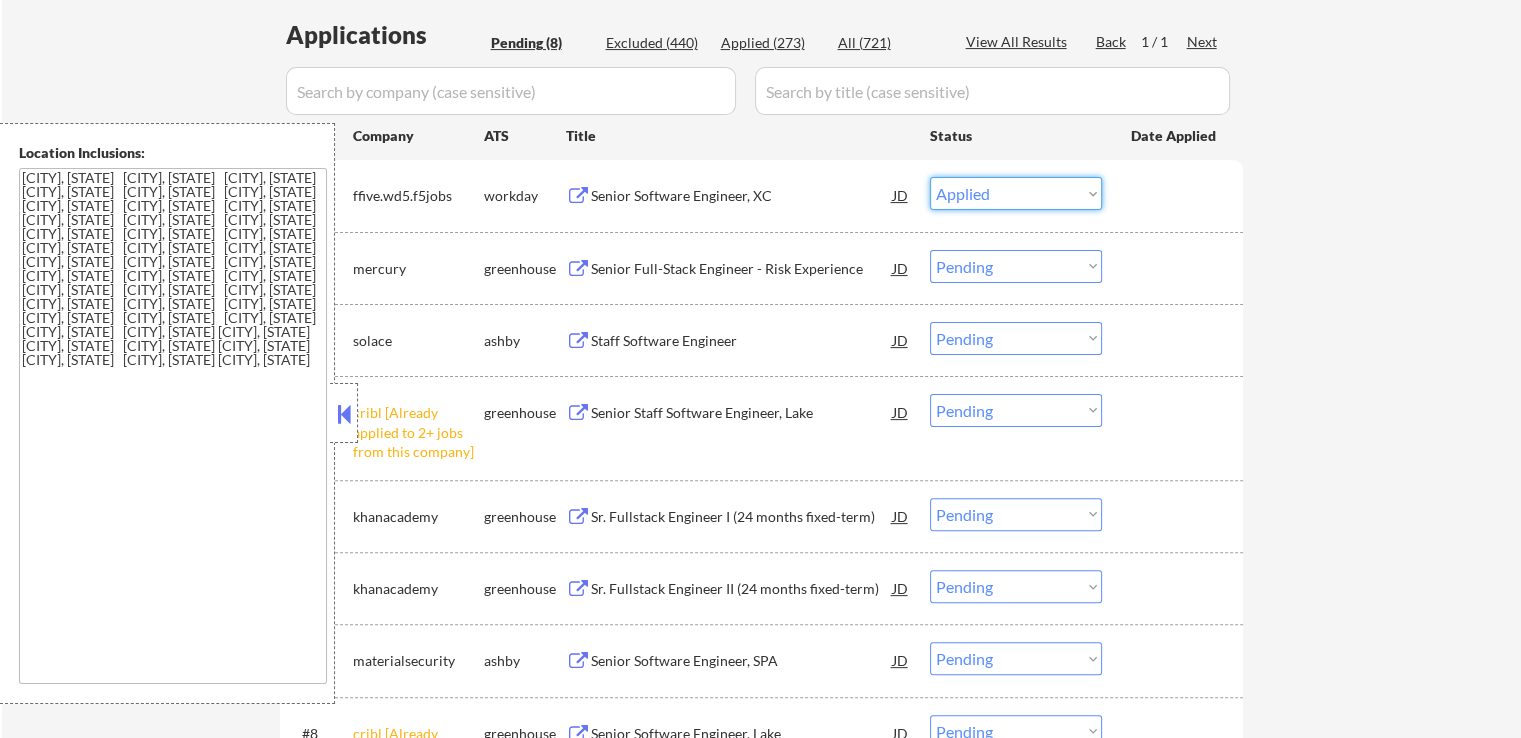 click on "Choose an option... Pending Applied Excluded (Questions) Excluded (Expired) Excluded (Location) Excluded (Bad Match) Excluded (Blocklist) Excluded (Salary) Excluded (Other)" at bounding box center (1016, 193) 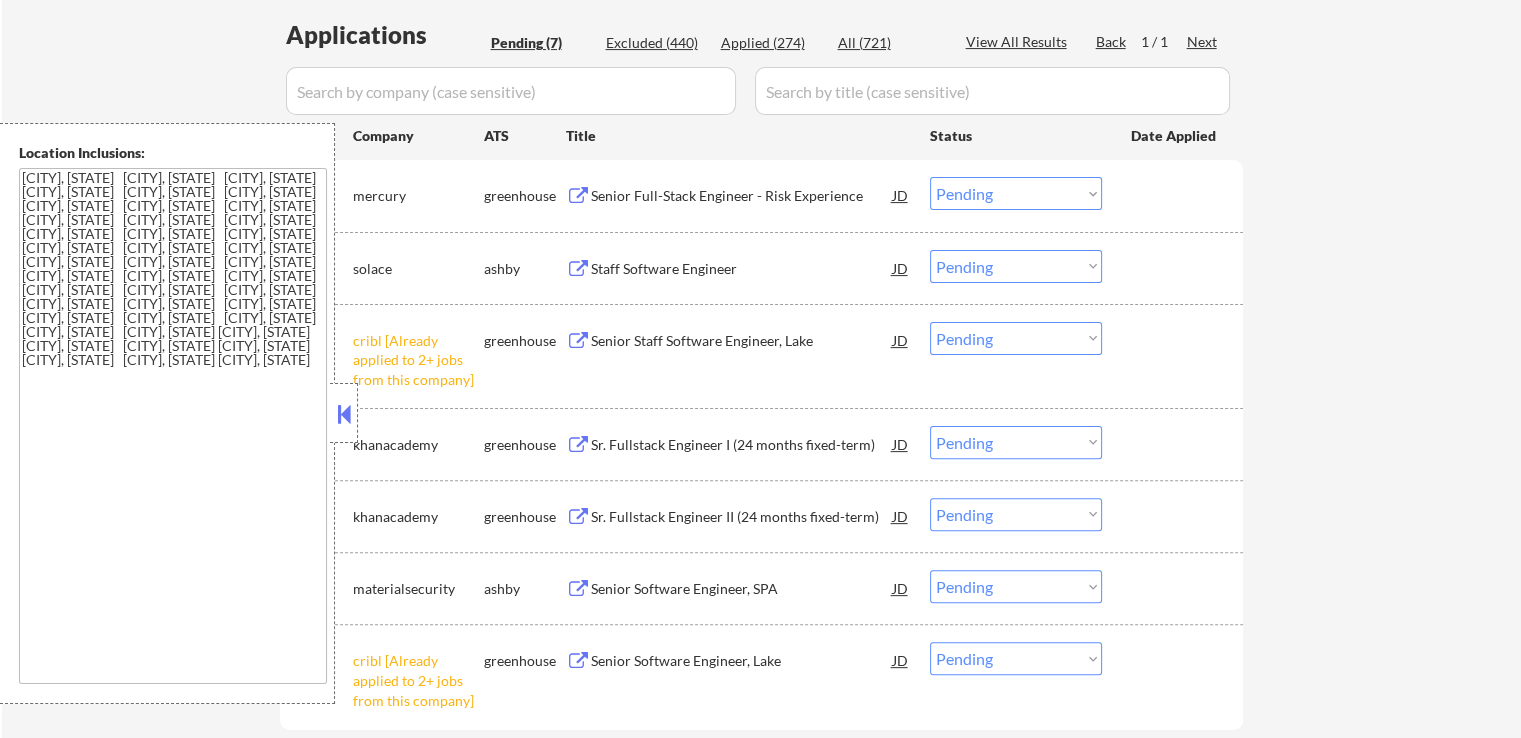 click on "Choose an option... Pending Applied Excluded (Questions) Excluded (Expired) Excluded (Location) Excluded (Bad Match) Excluded (Blocklist) Excluded (Salary) Excluded (Other)" at bounding box center (1016, 193) 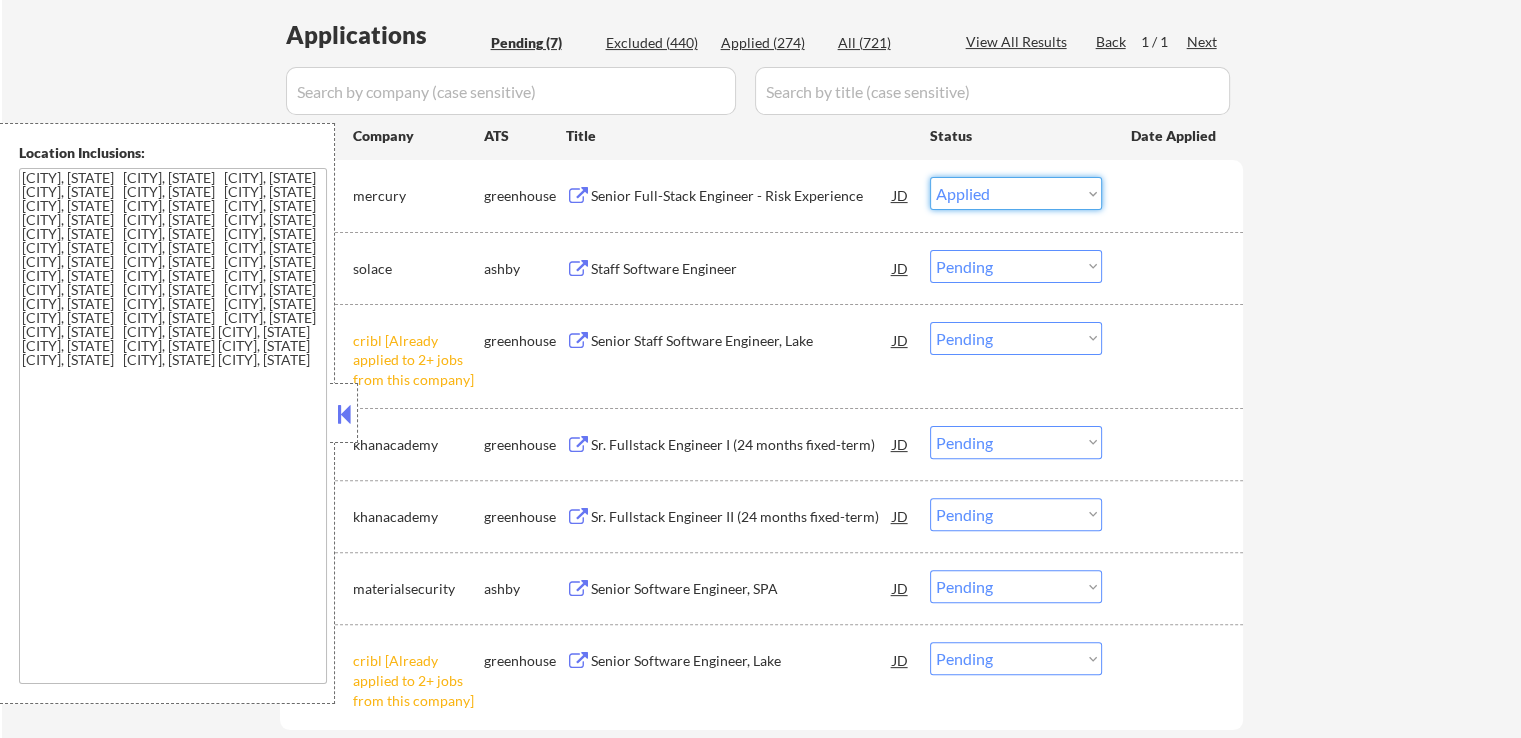 click on "Choose an option... Pending Applied Excluded (Questions) Excluded (Expired) Excluded (Location) Excluded (Bad Match) Excluded (Blocklist) Excluded (Salary) Excluded (Other)" at bounding box center [1016, 193] 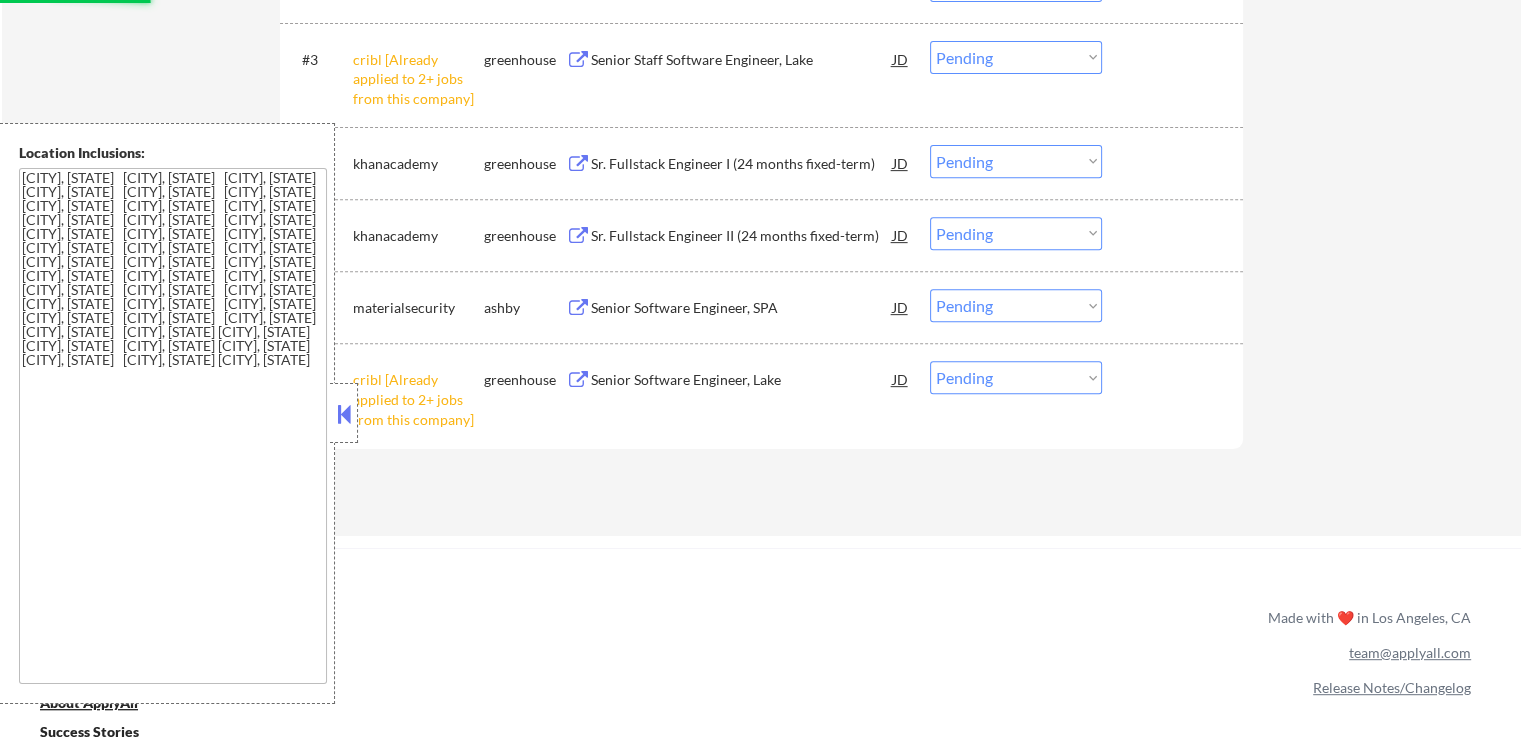 scroll, scrollTop: 900, scrollLeft: 0, axis: vertical 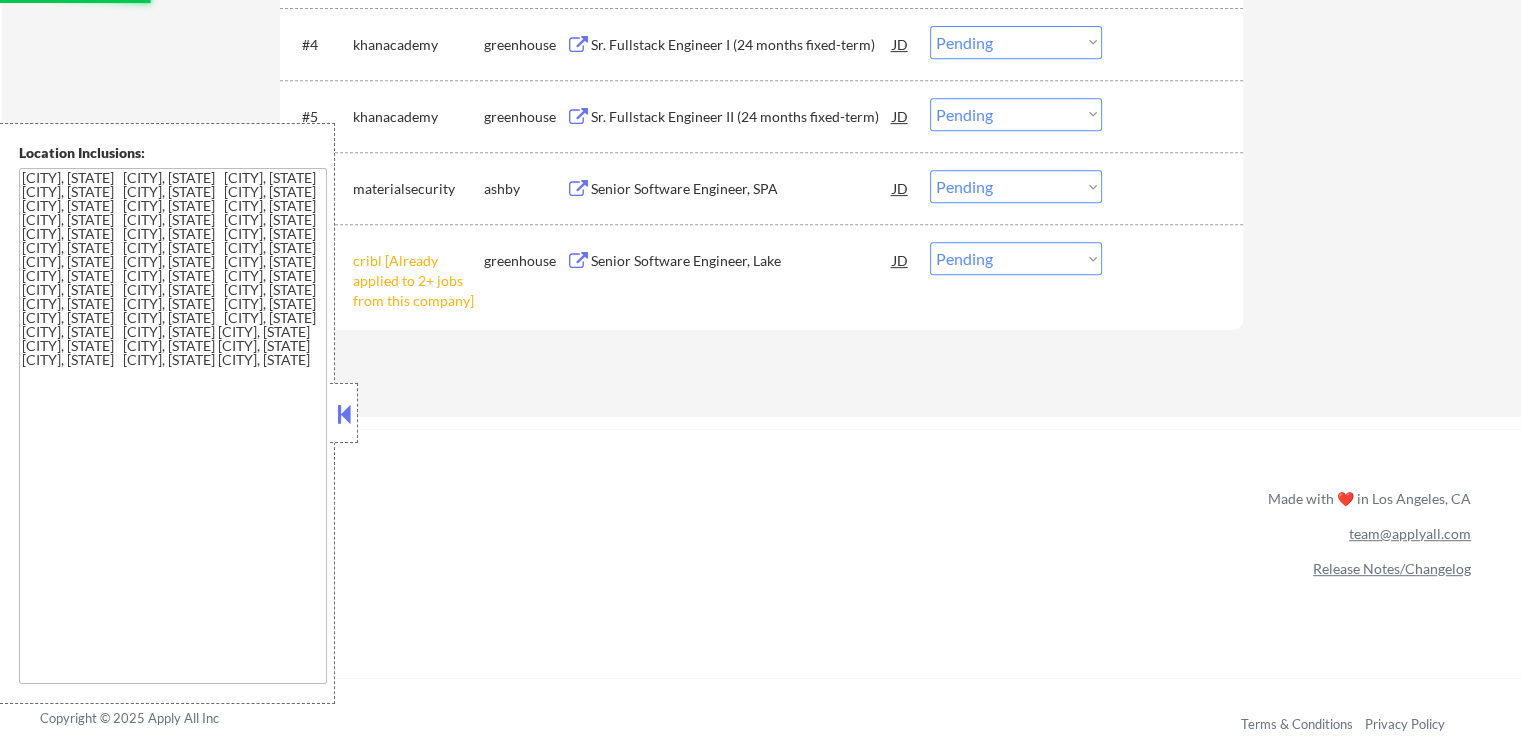 select on ""pending"" 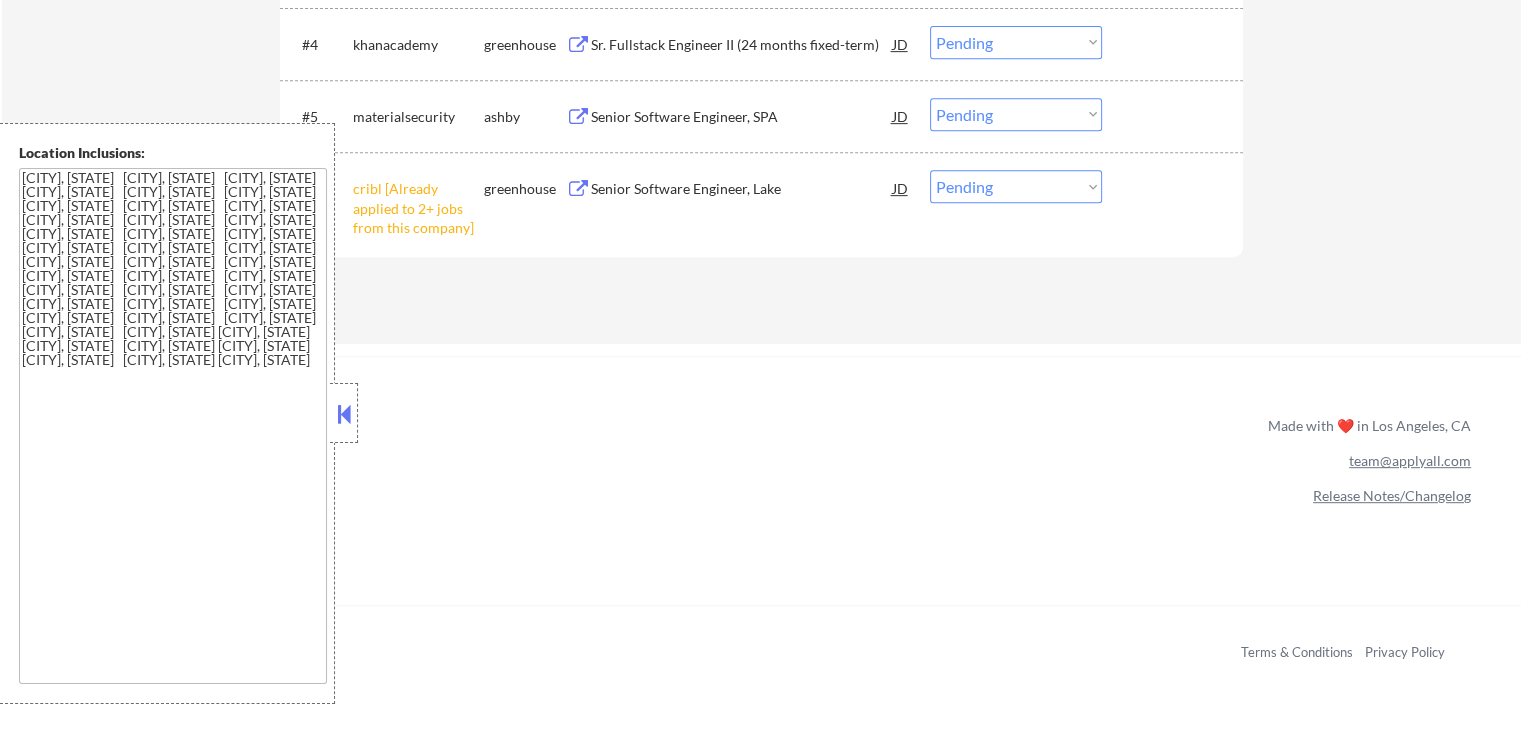 click on "Choose an option... Pending Applied Excluded (Questions) Excluded (Expired) Excluded (Location) Excluded (Bad Match) Excluded (Blocklist) Excluded (Salary) Excluded (Other)" at bounding box center [1016, 186] 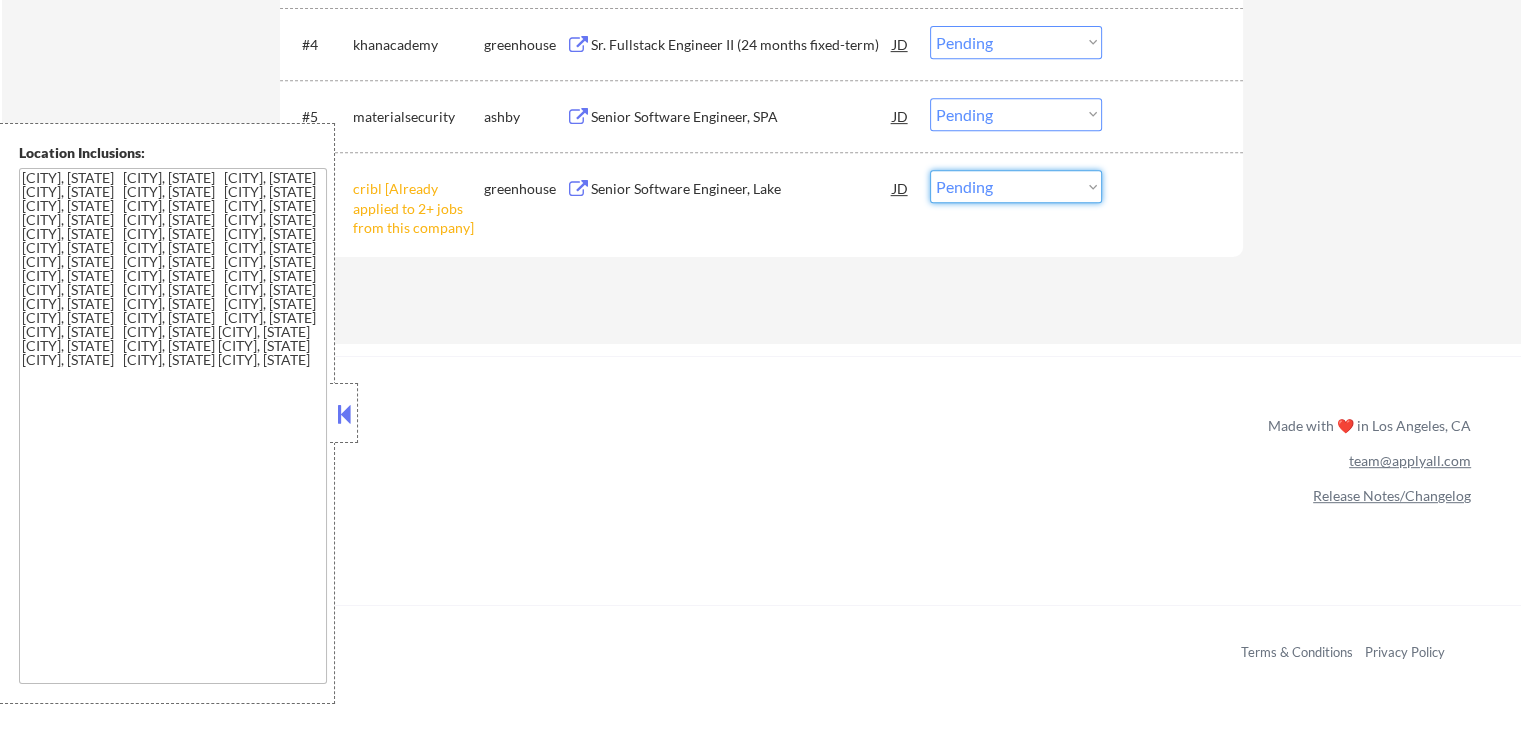 select on ""excluded__other_"" 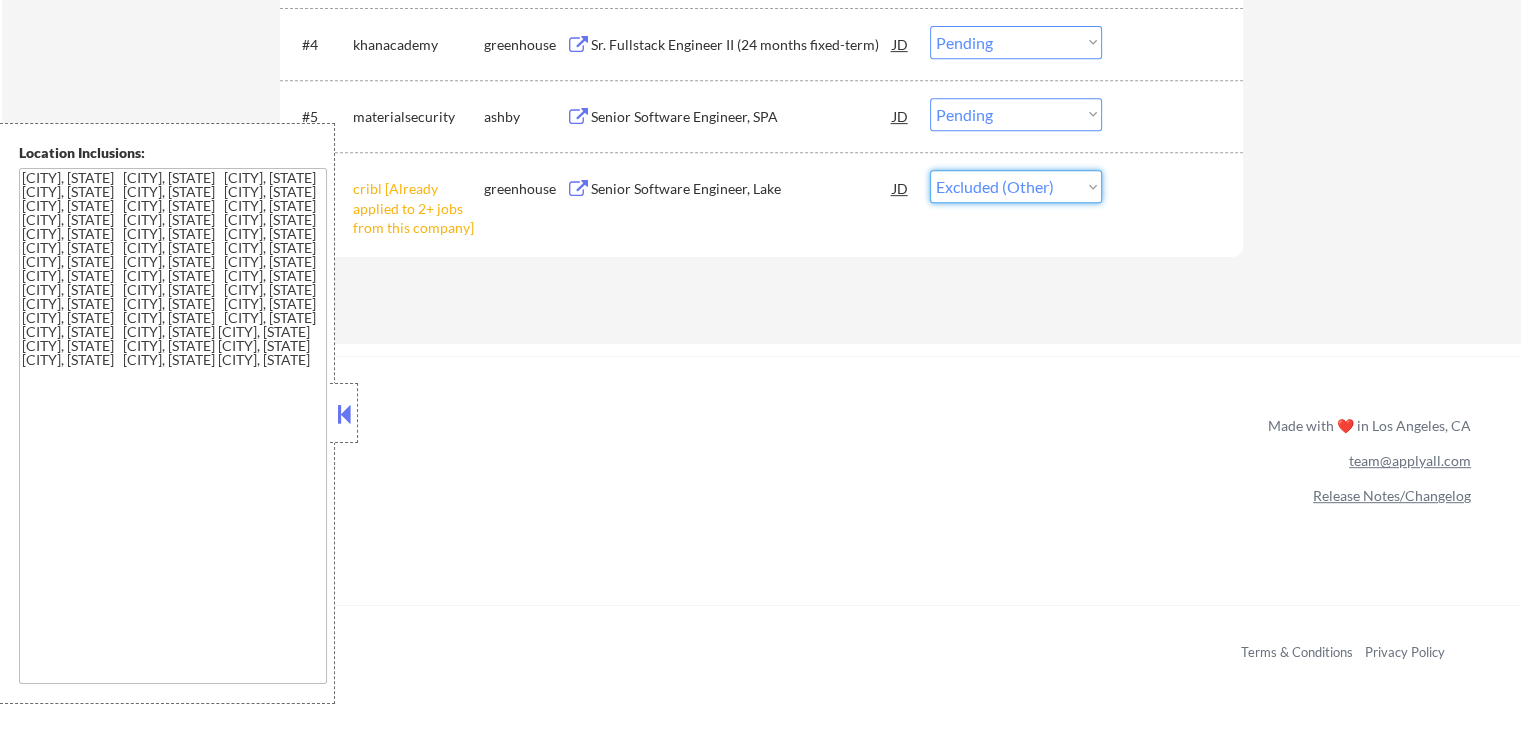 click on "Choose an option... Pending Applied Excluded (Questions) Excluded (Expired) Excluded (Location) Excluded (Bad Match) Excluded (Blocklist) Excluded (Salary) Excluded (Other)" at bounding box center (1016, 186) 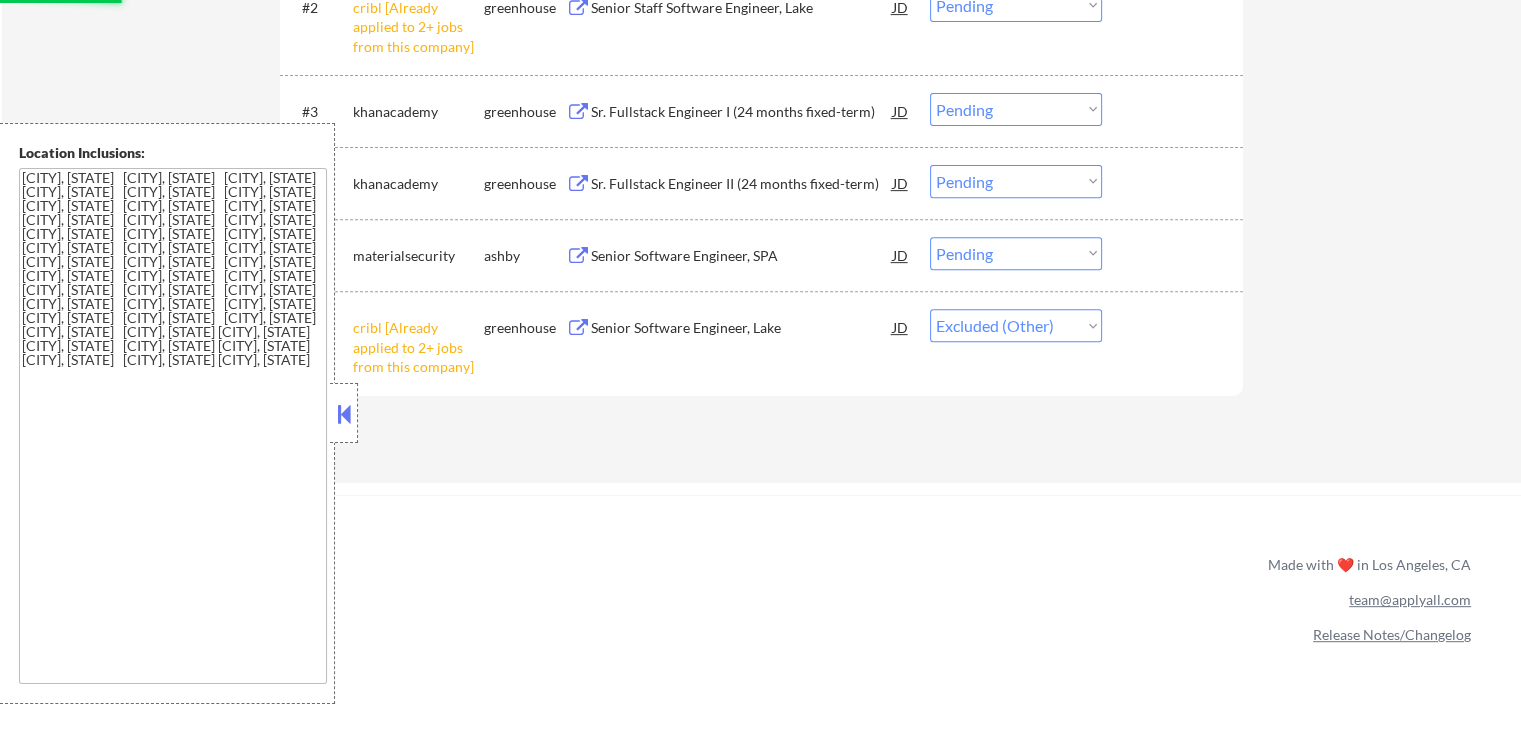 scroll, scrollTop: 600, scrollLeft: 0, axis: vertical 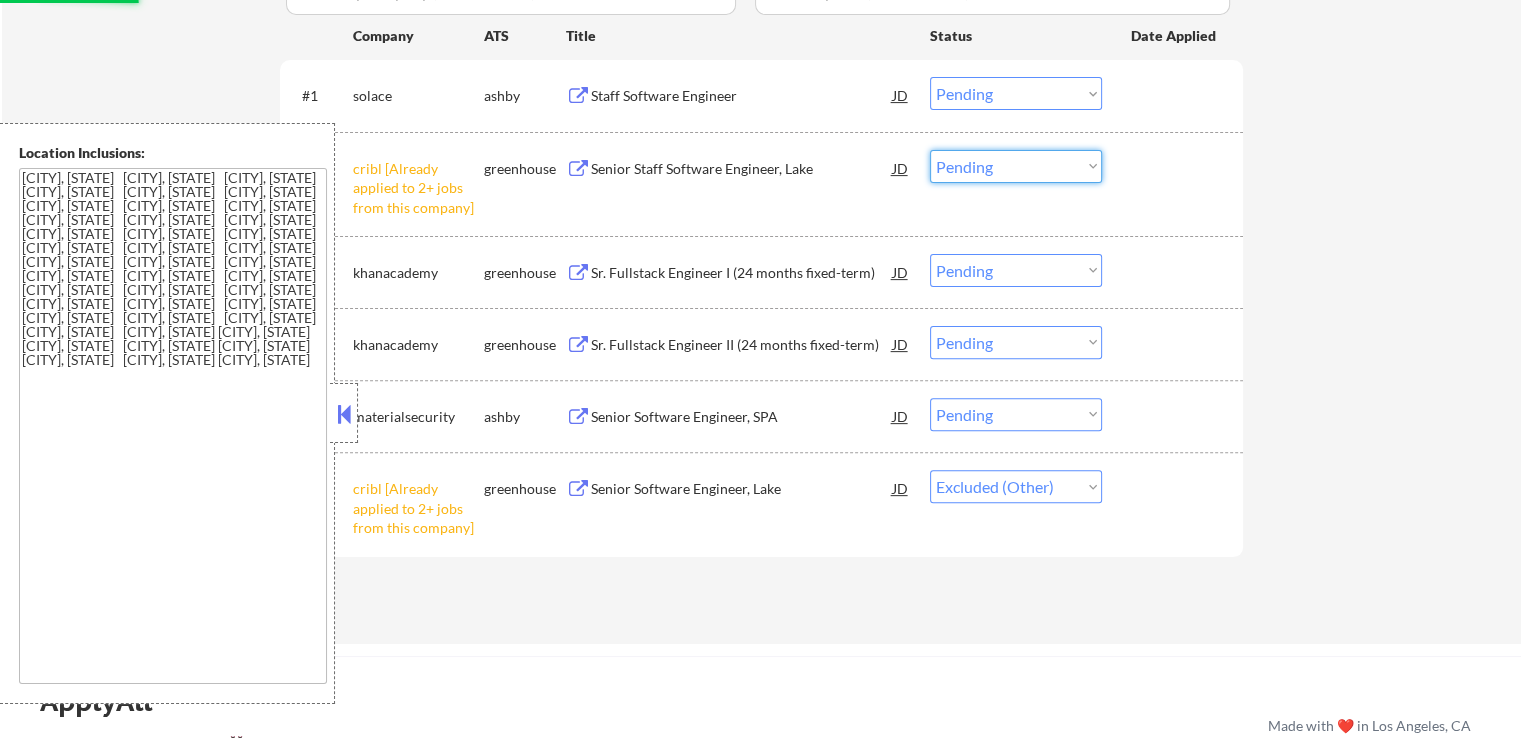 click on "Choose an option... Pending Applied Excluded (Questions) Excluded (Expired) Excluded (Location) Excluded (Bad Match) Excluded (Blocklist) Excluded (Salary) Excluded (Other)" at bounding box center (1016, 166) 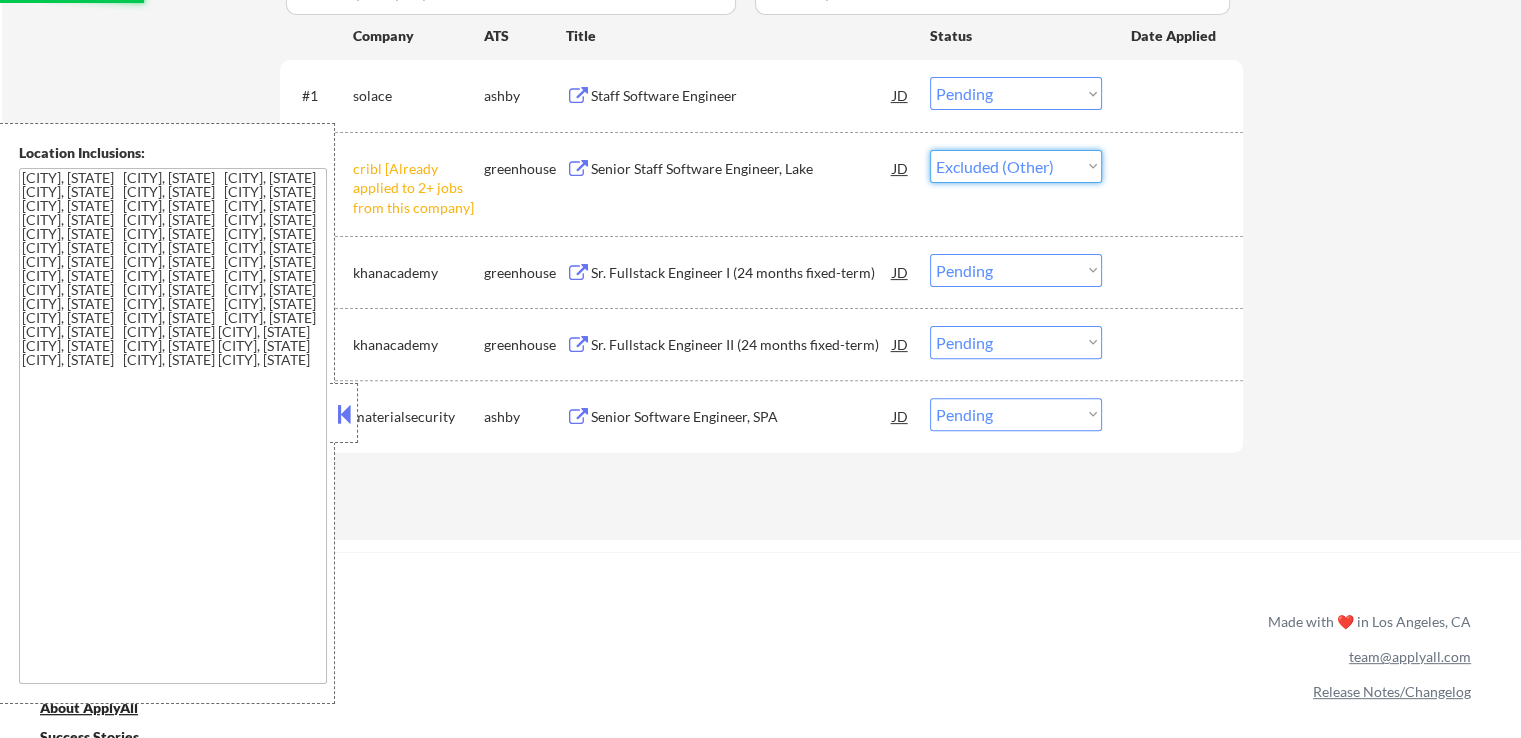 click on "Choose an option... Pending Applied Excluded (Questions) Excluded (Expired) Excluded (Location) Excluded (Bad Match) Excluded (Blocklist) Excluded (Salary) Excluded (Other)" at bounding box center (1016, 166) 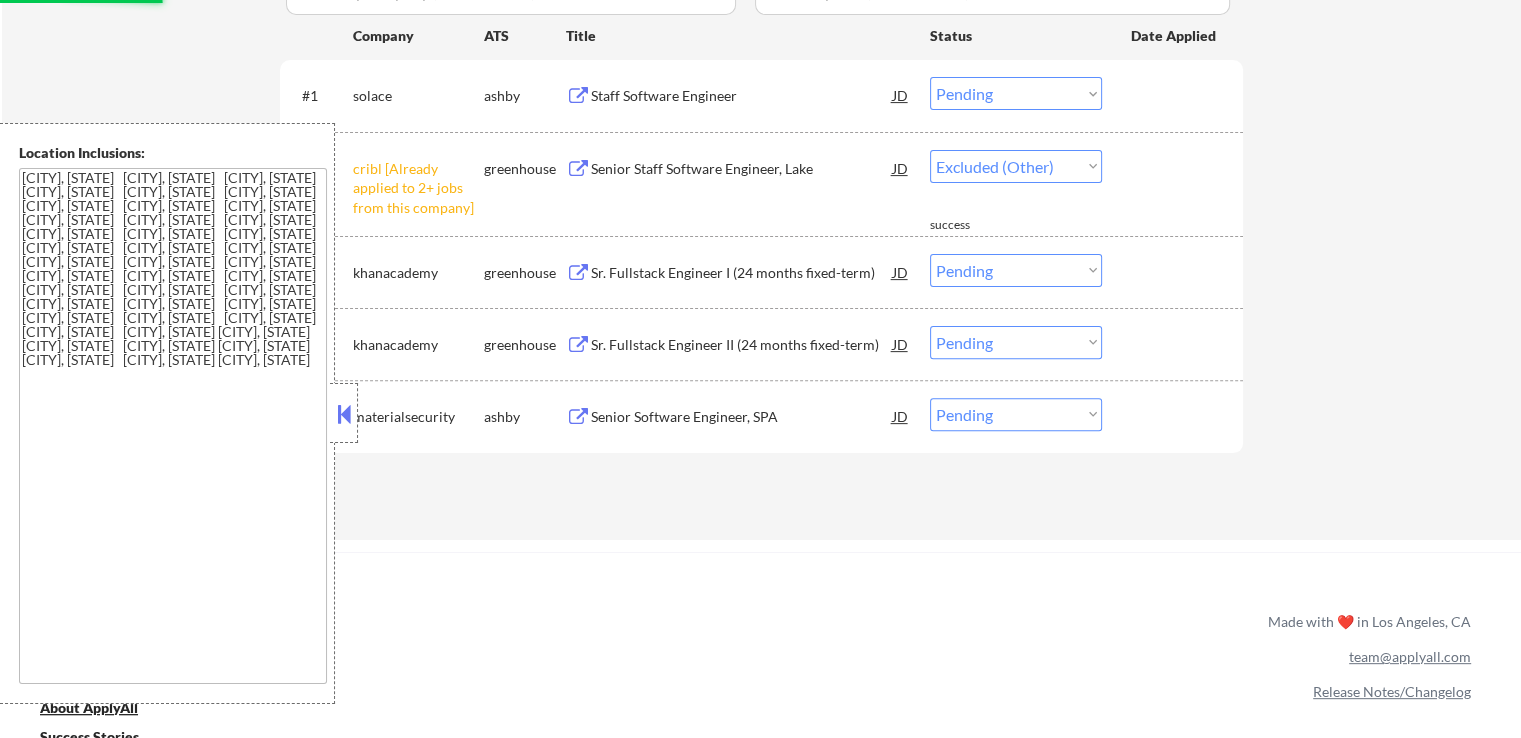select on ""pending"" 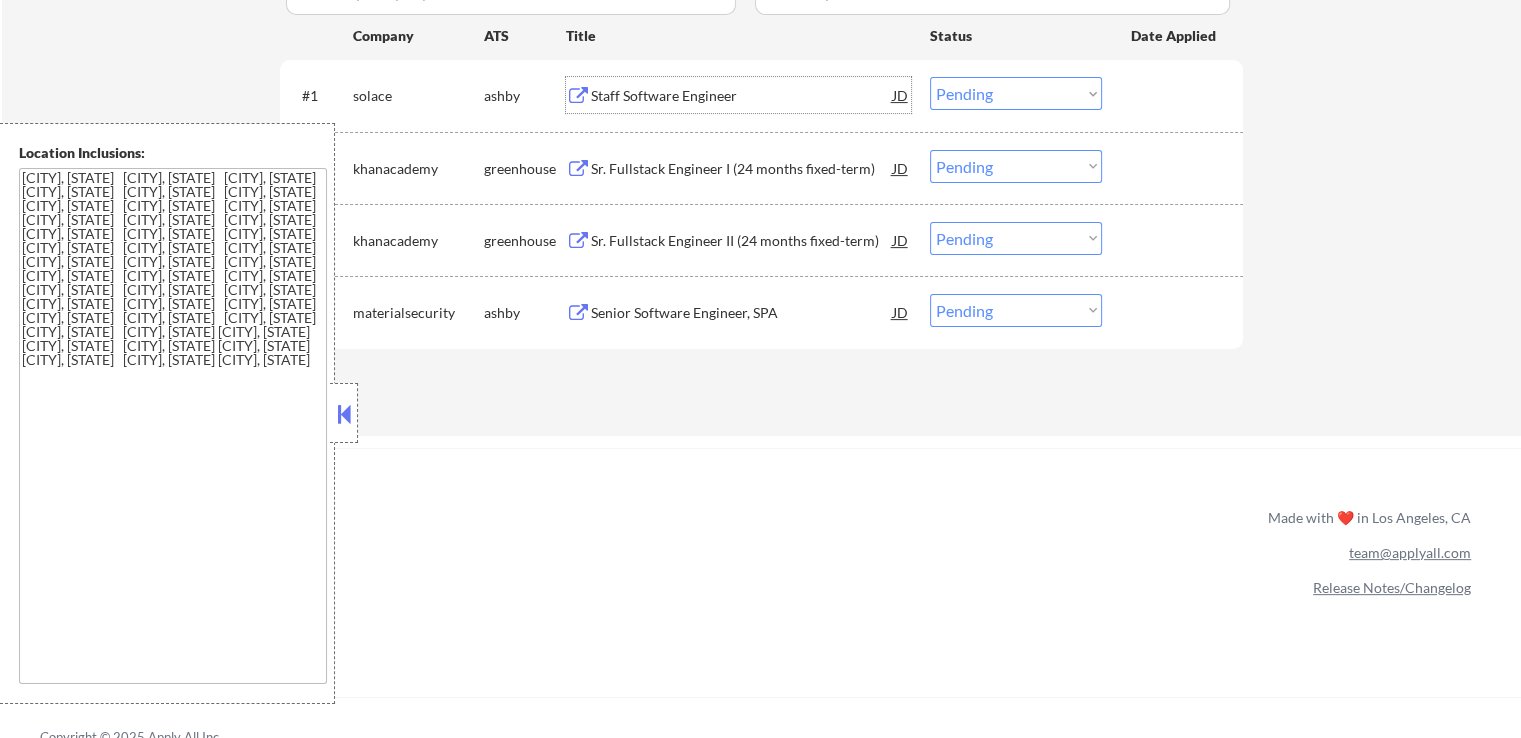 click on "Staff Software Engineer" at bounding box center [742, 95] 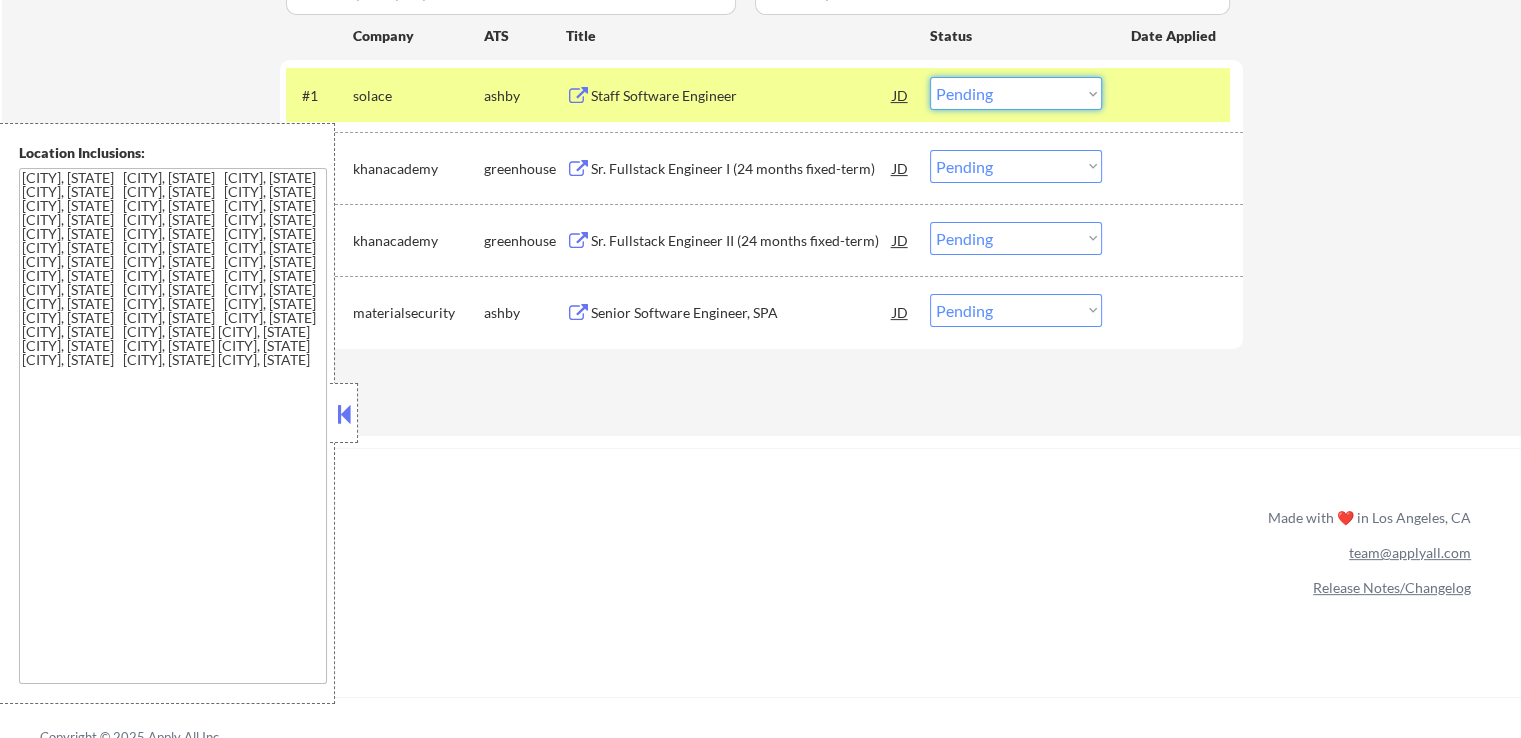 click on "Choose an option... Pending Applied Excluded (Questions) Excluded (Expired) Excluded (Location) Excluded (Bad Match) Excluded (Blocklist) Excluded (Salary) Excluded (Other)" at bounding box center [1016, 93] 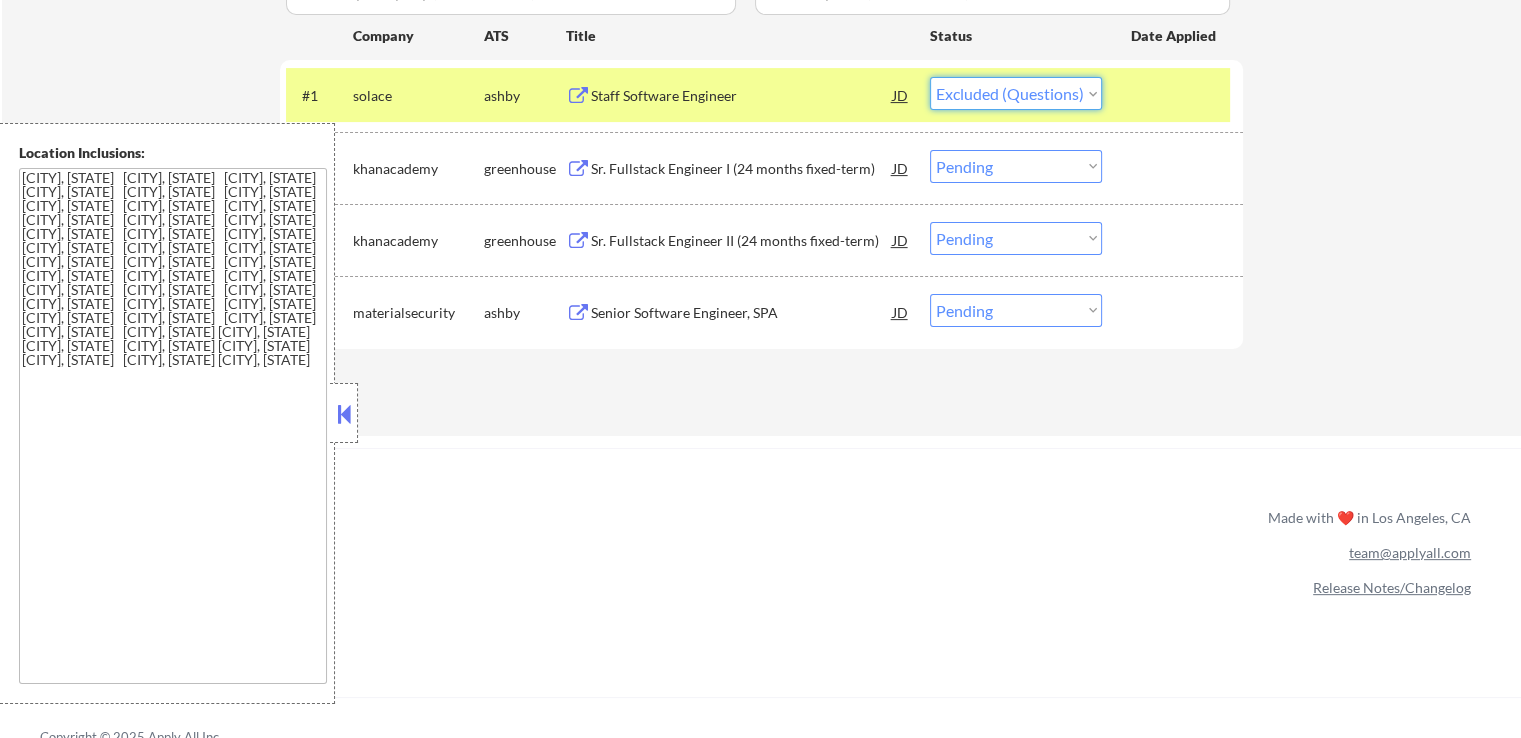 click on "Choose an option... Pending Applied Excluded (Questions) Excluded (Expired) Excluded (Location) Excluded (Bad Match) Excluded (Blocklist) Excluded (Salary) Excluded (Other)" at bounding box center (1016, 93) 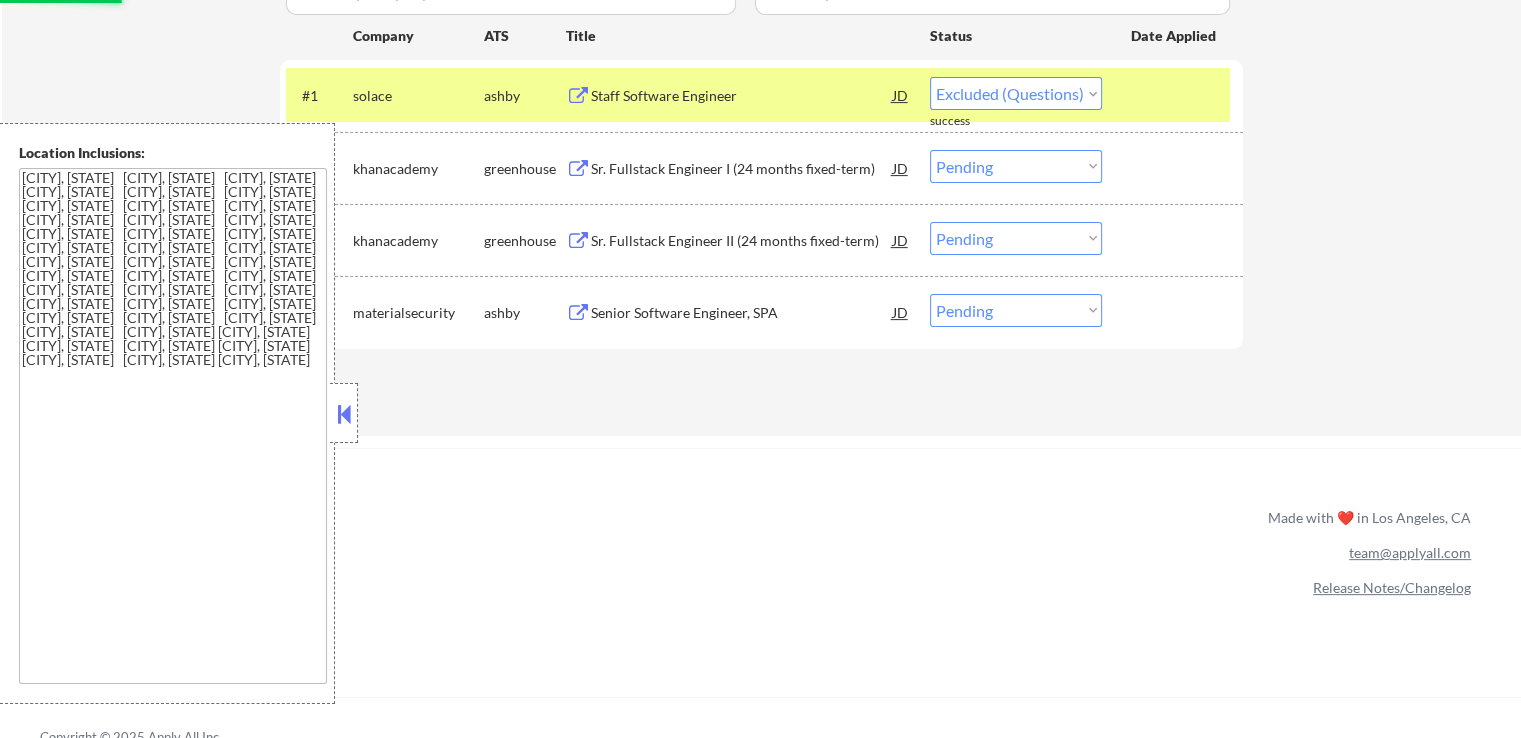 select on ""pending"" 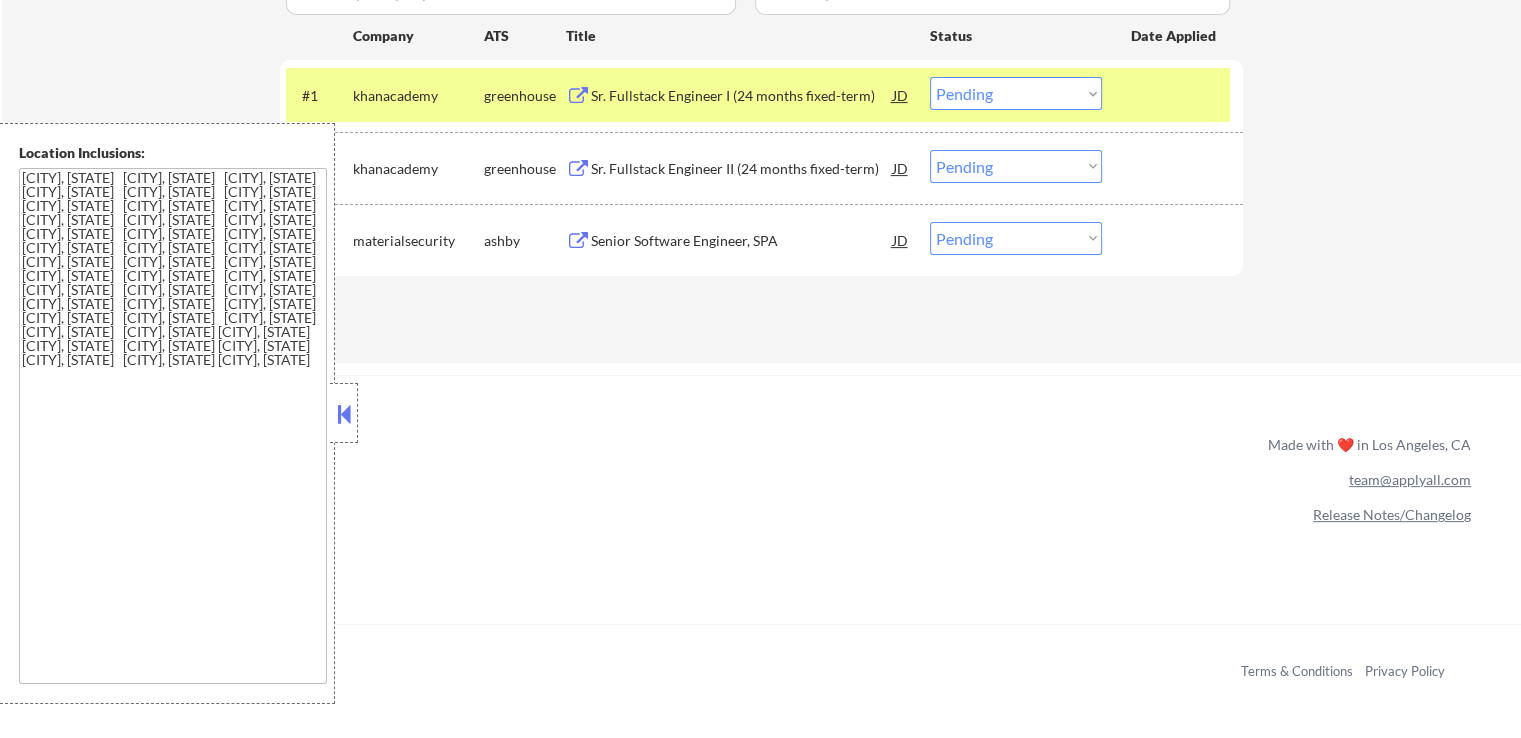 click on "Senior Software Engineer, SPA" at bounding box center [742, 241] 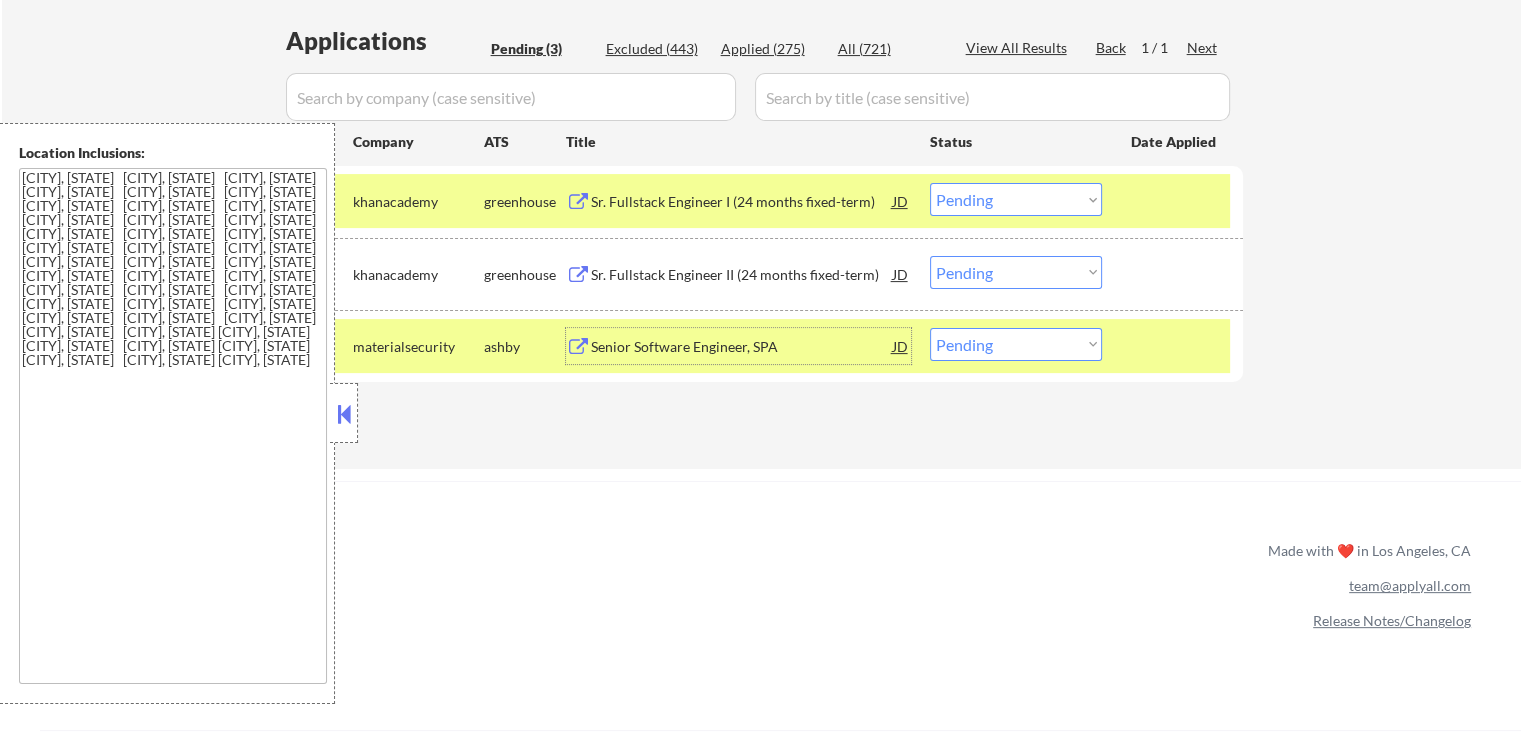 scroll, scrollTop: 600, scrollLeft: 0, axis: vertical 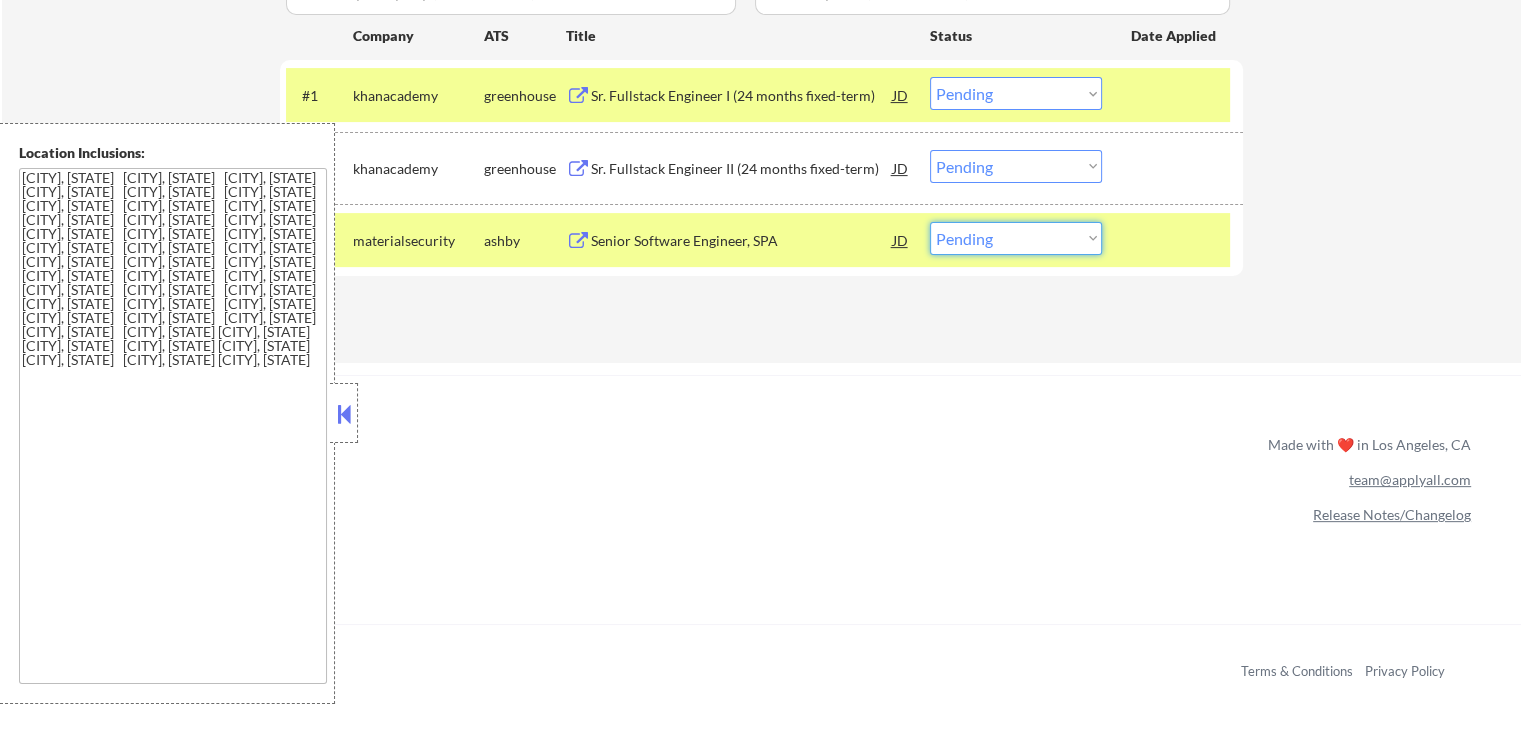 click on "Choose an option... Pending Applied Excluded (Questions) Excluded (Expired) Excluded (Location) Excluded (Bad Match) Excluded (Blocklist) Excluded (Salary) Excluded (Other)" at bounding box center (1016, 238) 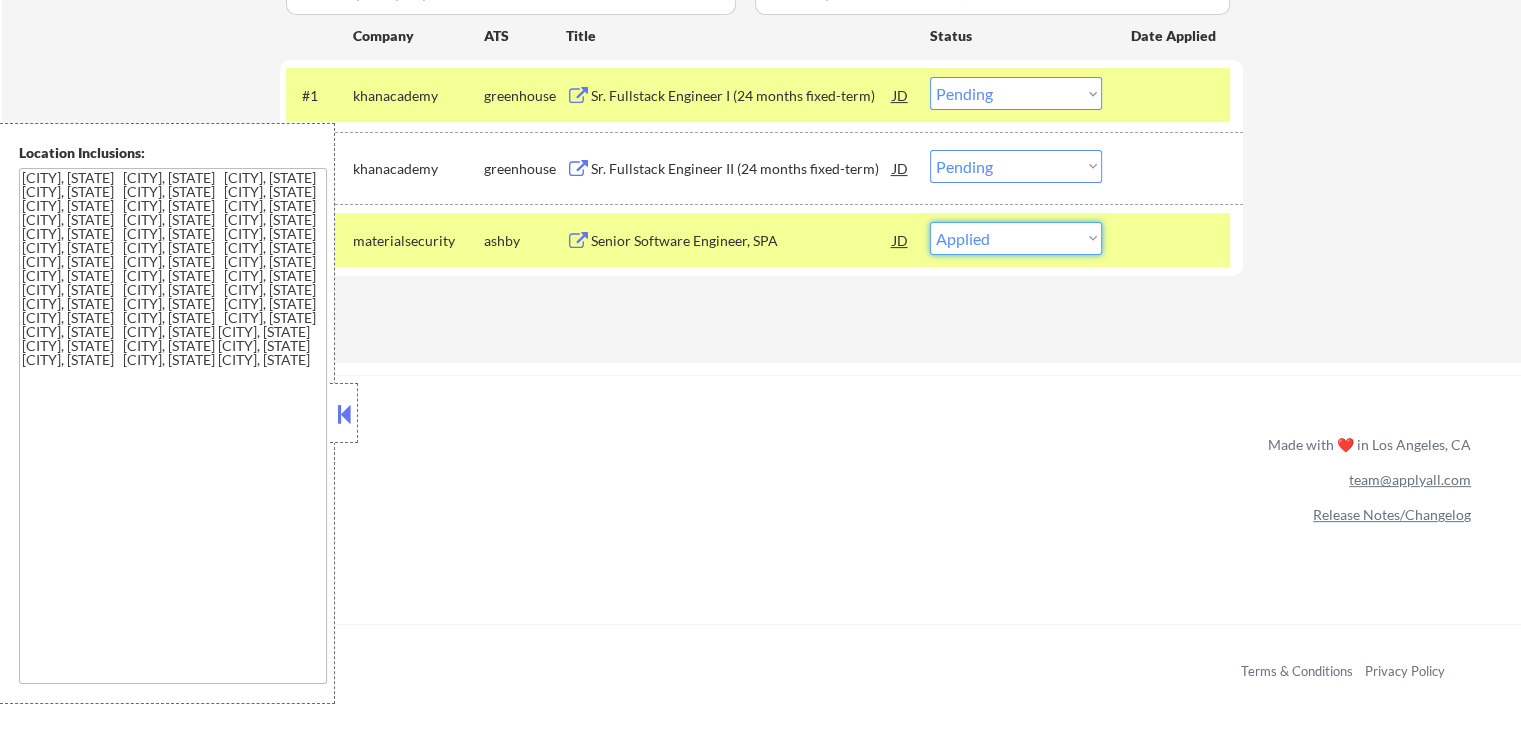 click on "Choose an option... Pending Applied Excluded (Questions) Excluded (Expired) Excluded (Location) Excluded (Bad Match) Excluded (Blocklist) Excluded (Salary) Excluded (Other)" at bounding box center [1016, 238] 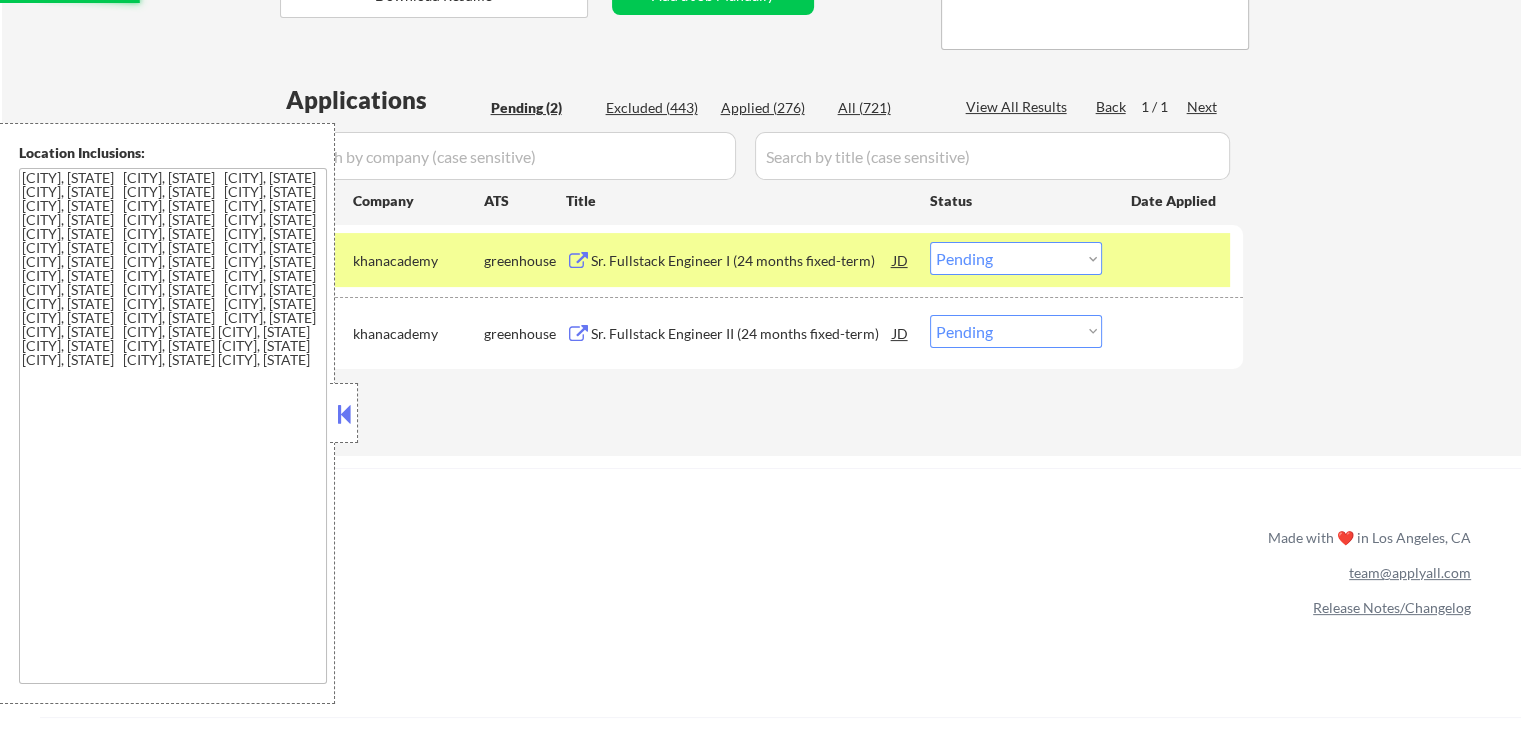 scroll, scrollTop: 400, scrollLeft: 0, axis: vertical 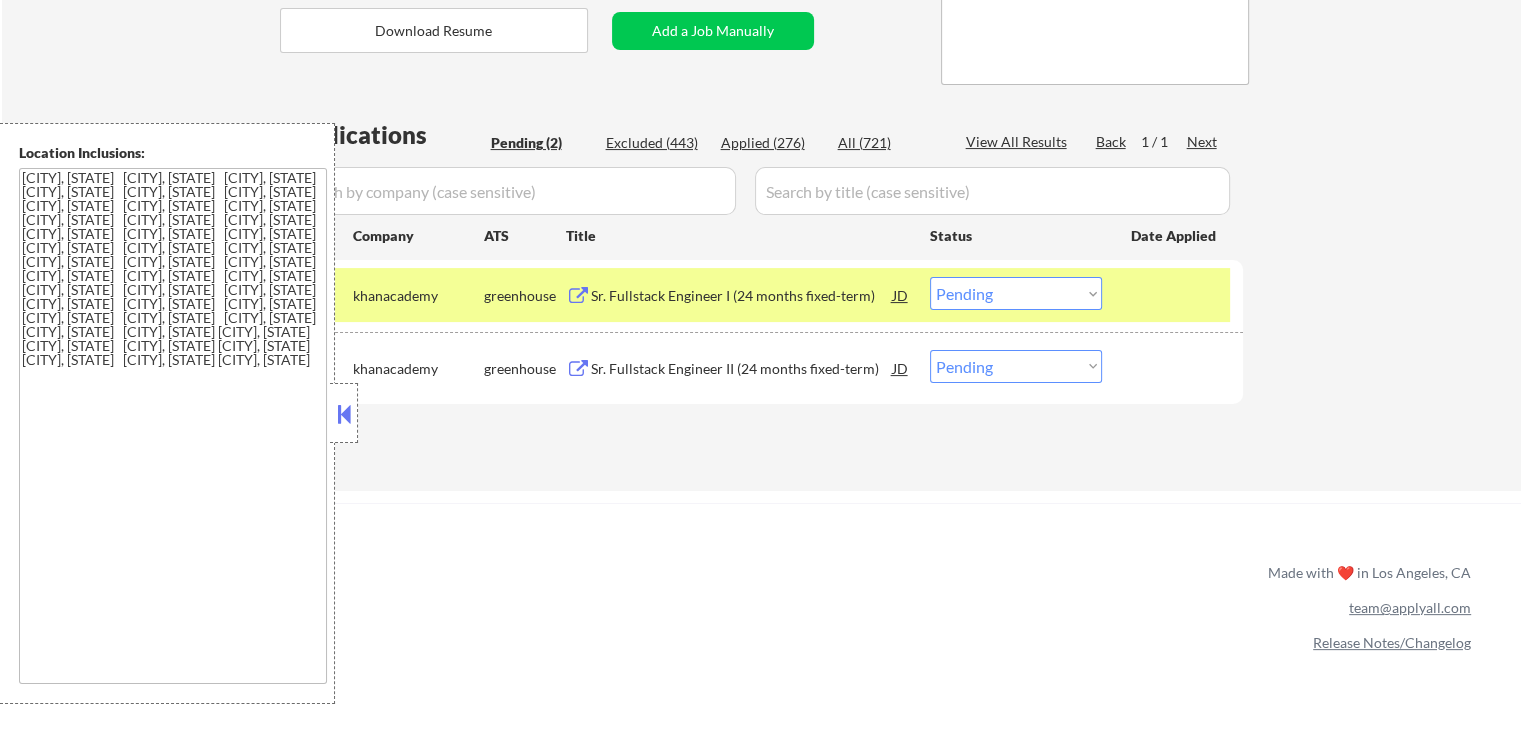 click on "Applied (276)" at bounding box center [771, 143] 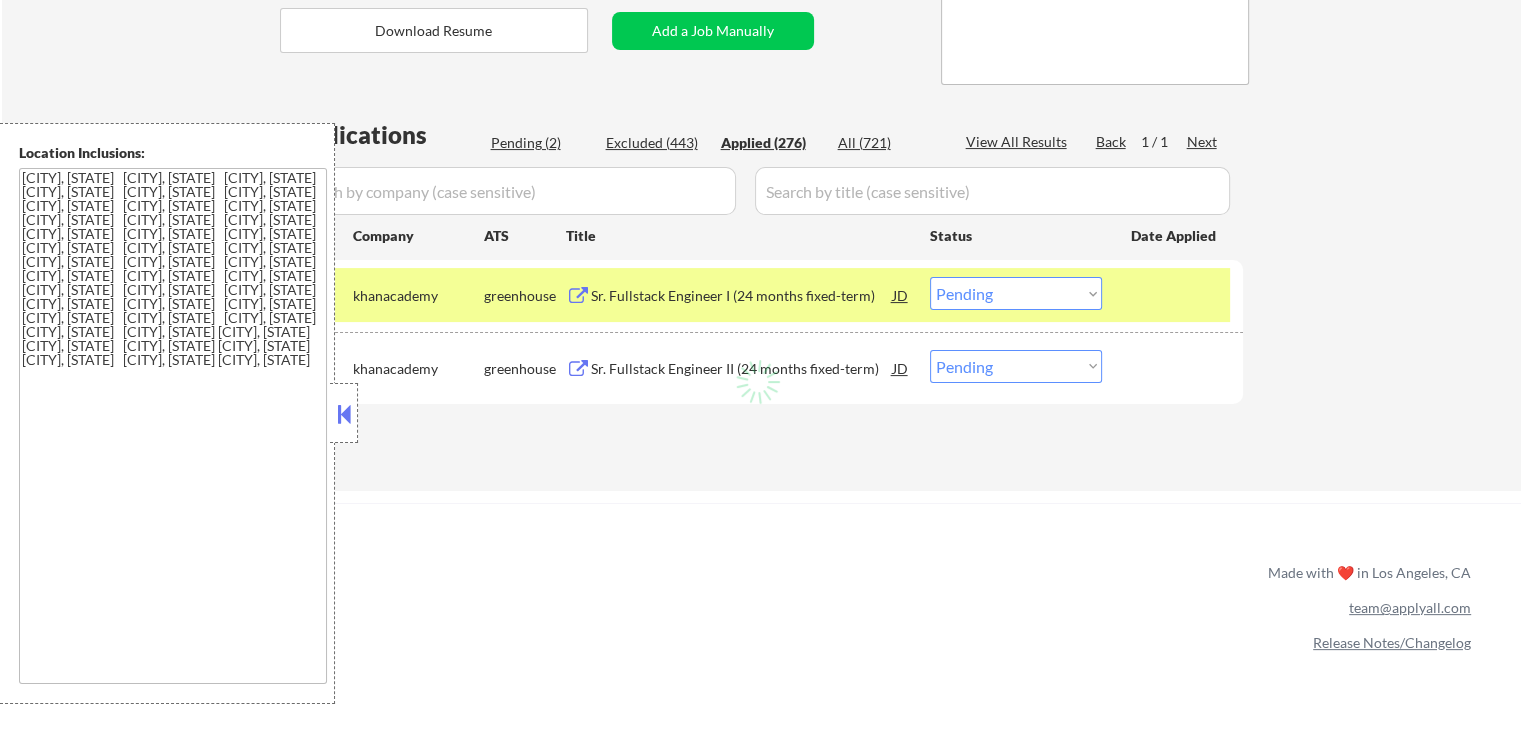 select on ""applied"" 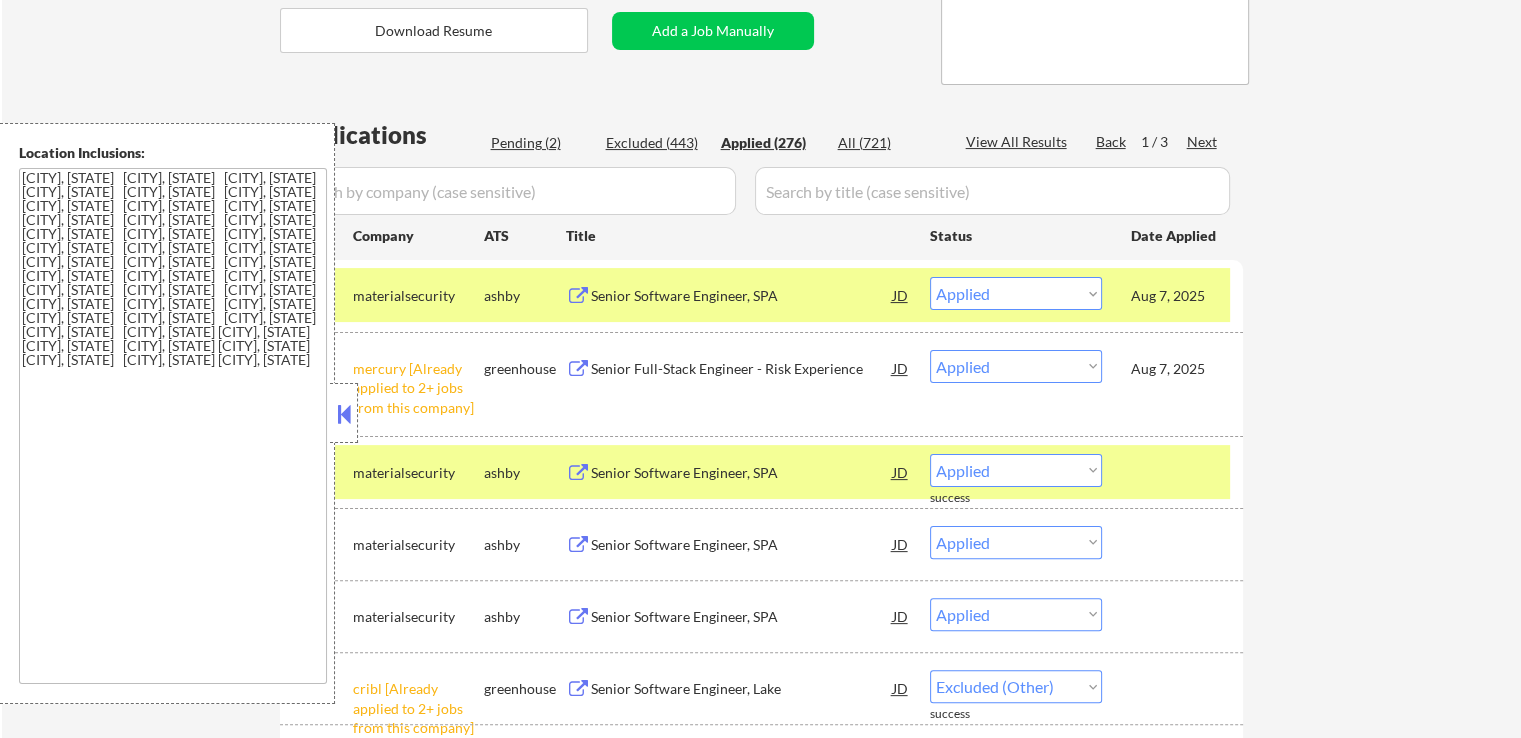 select on ""applied"" 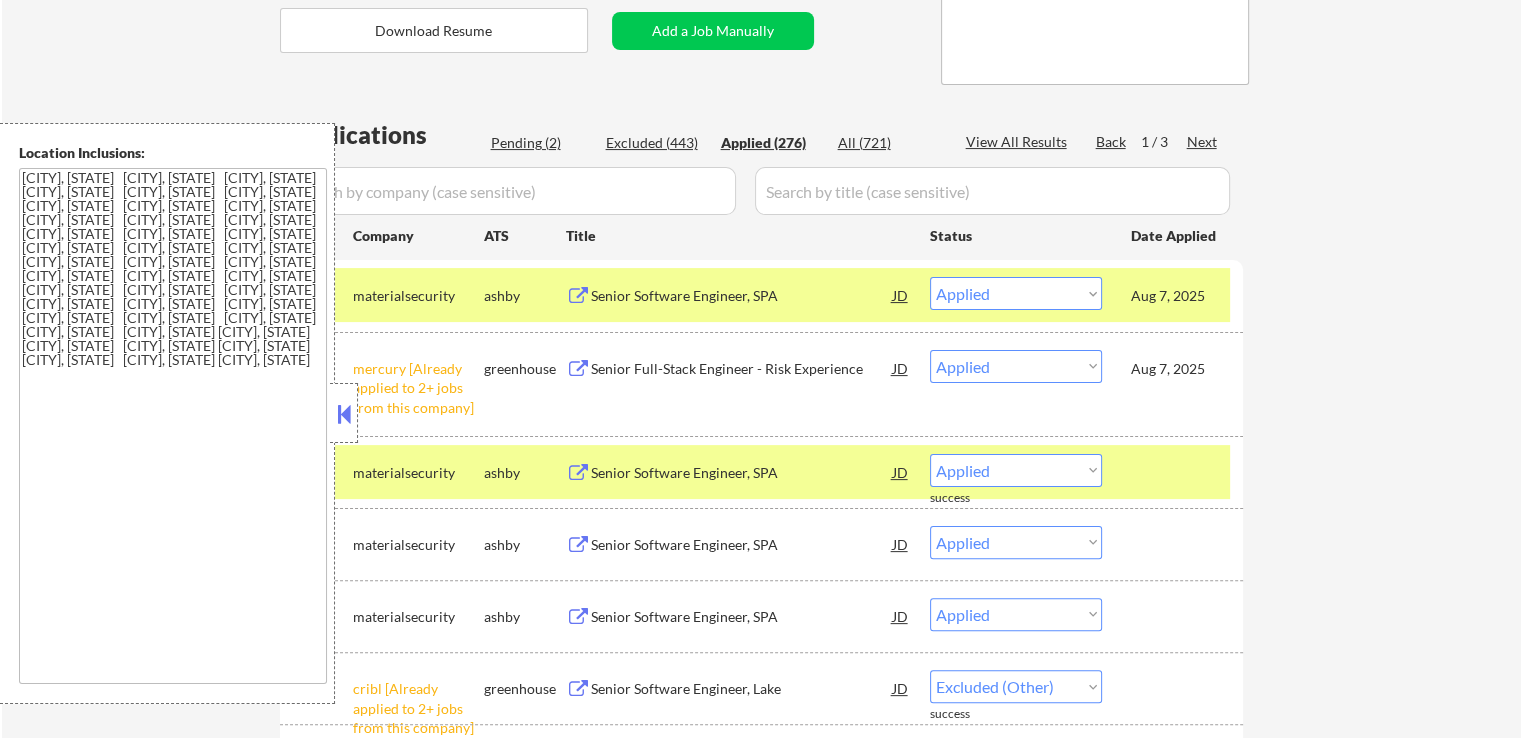 select on ""applied"" 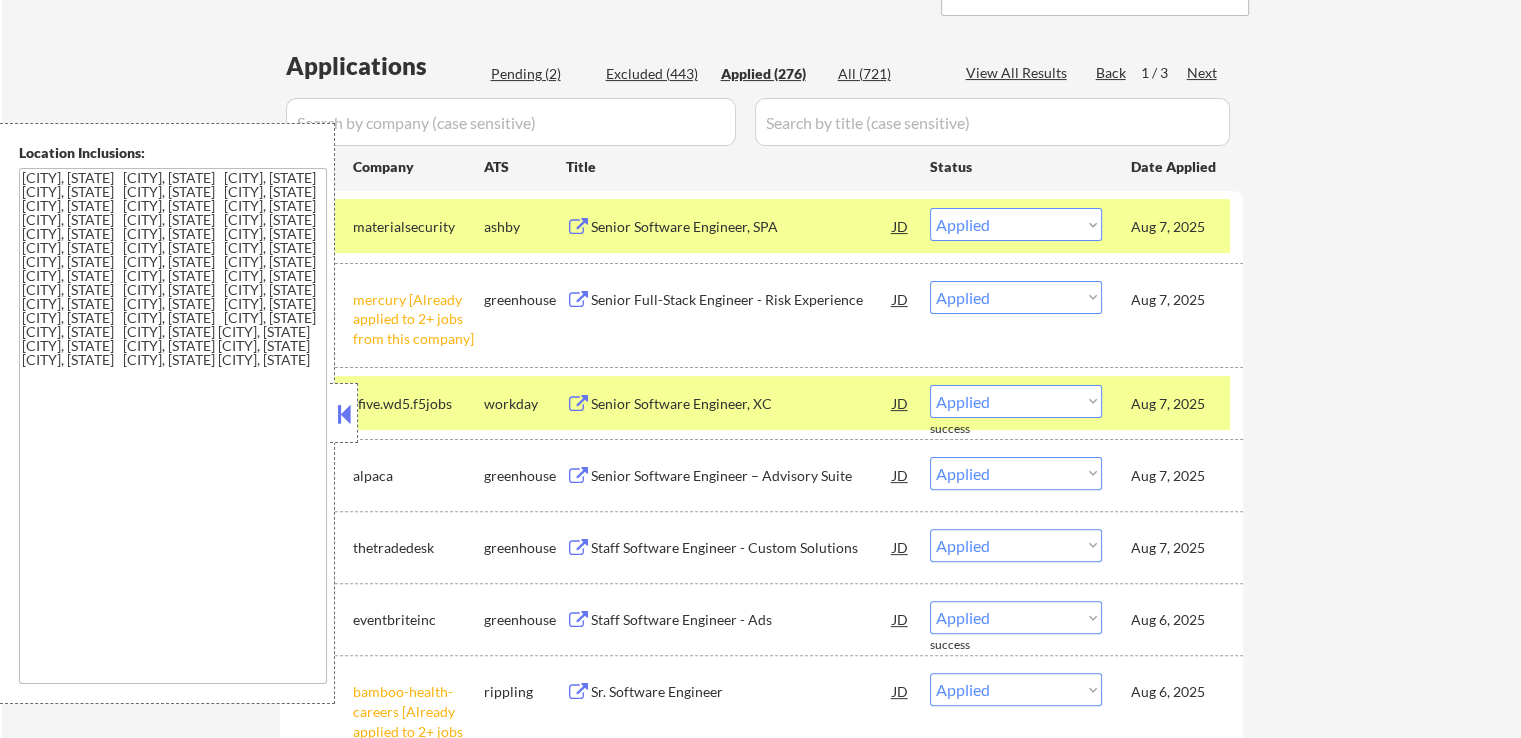 scroll, scrollTop: 500, scrollLeft: 0, axis: vertical 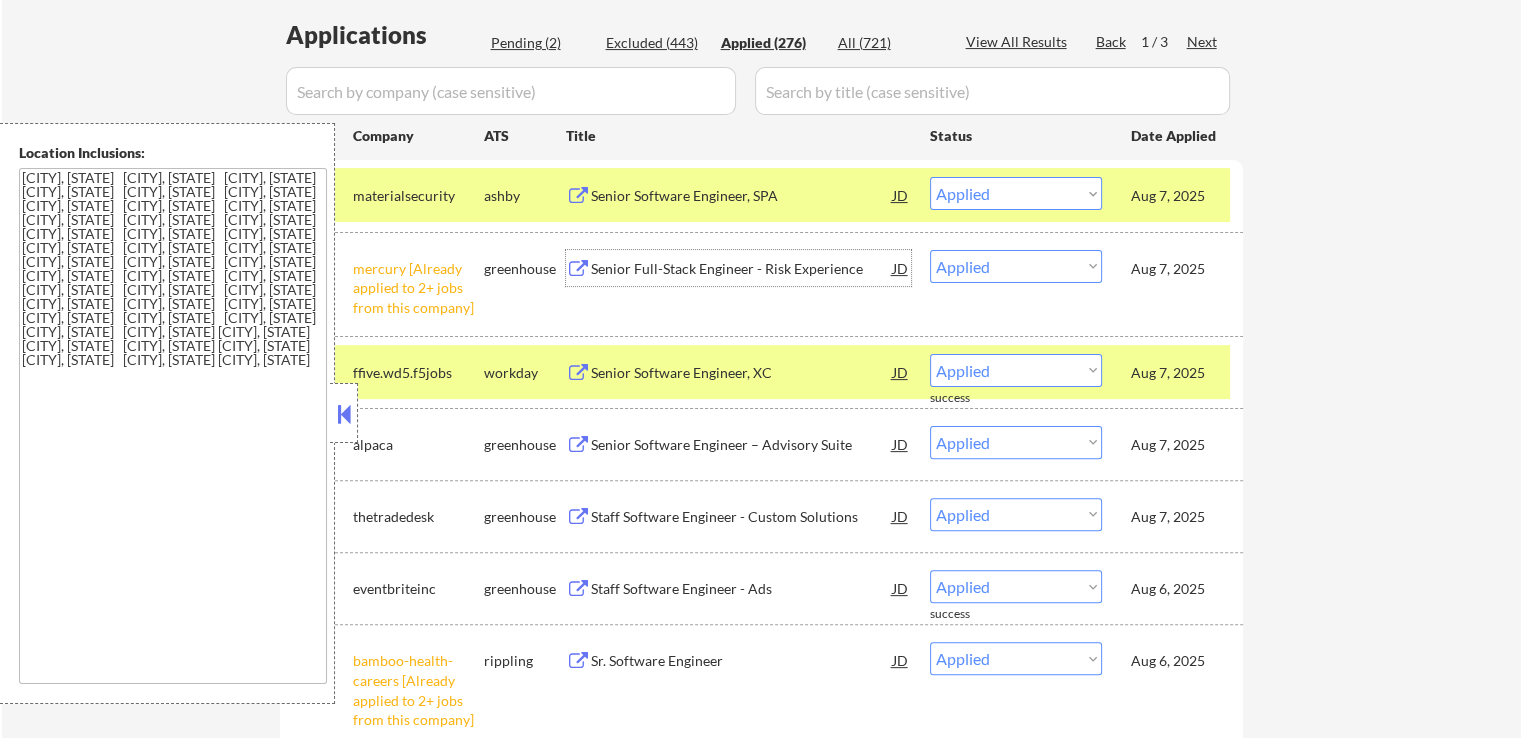 click on "Senior Full-Stack Engineer - Risk Experience" at bounding box center [742, 269] 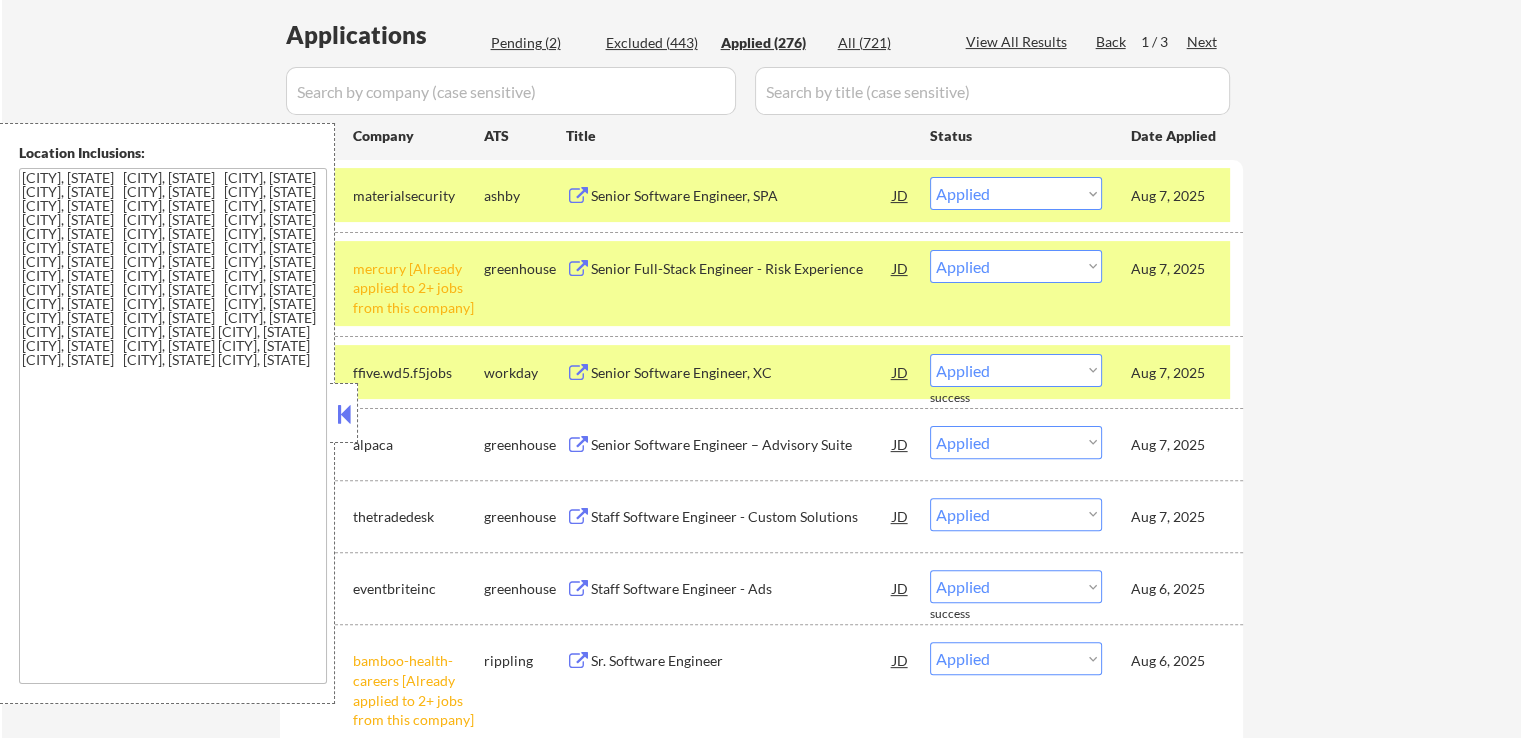 click on "Senior Software Engineer, XC" at bounding box center [742, 373] 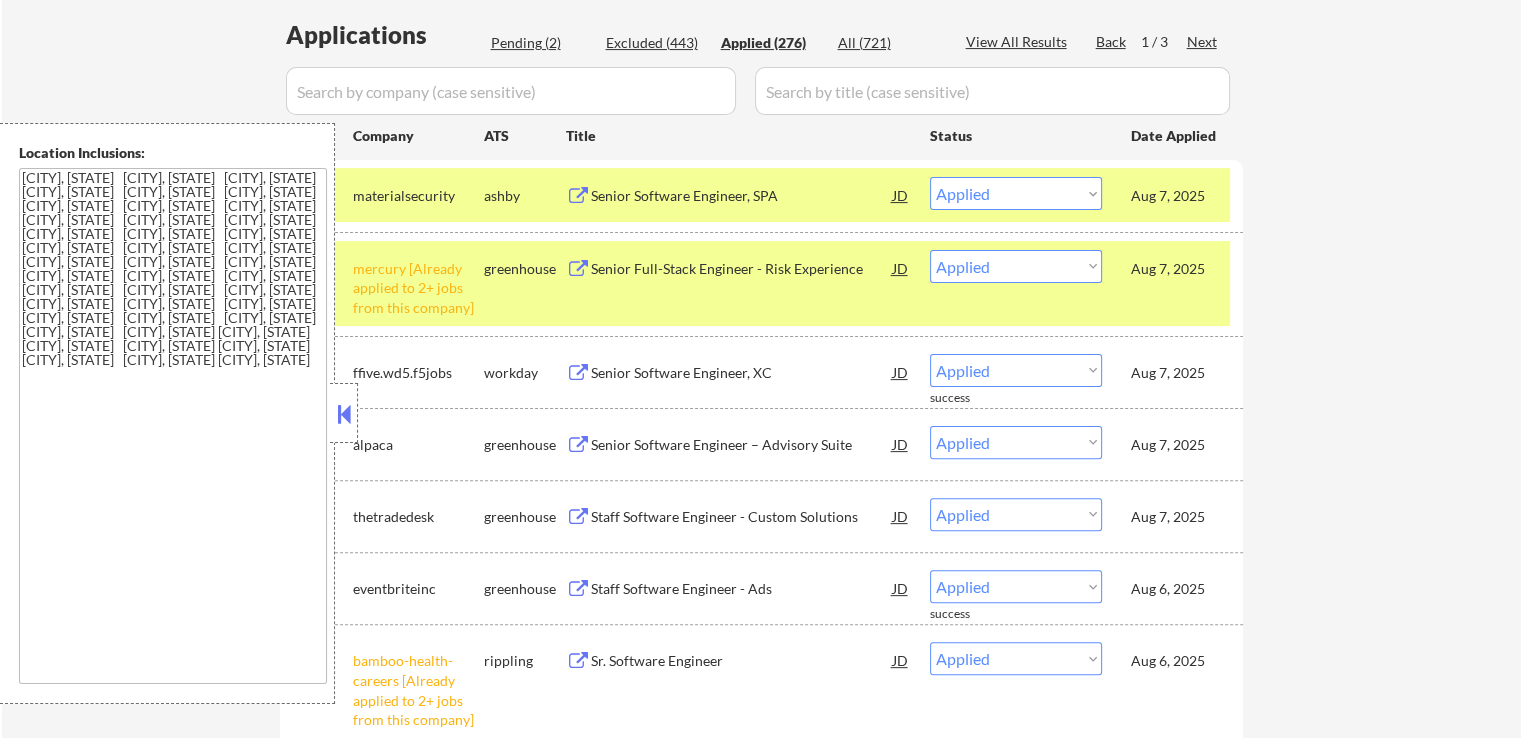 click on "Senior Software Engineer – Advisory Suite" at bounding box center [742, 445] 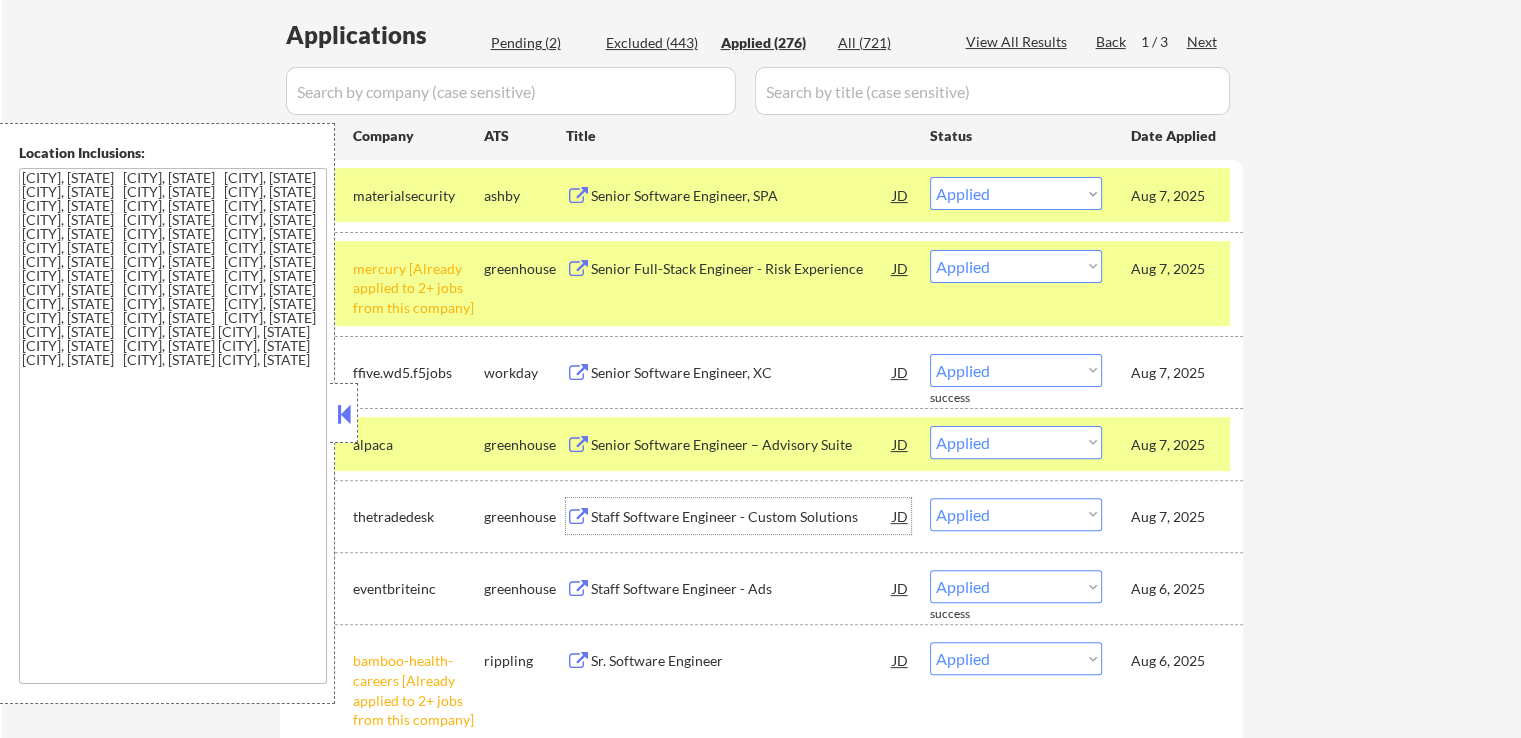 click on "Staff Software Engineer - Custom Solutions" at bounding box center [742, 517] 